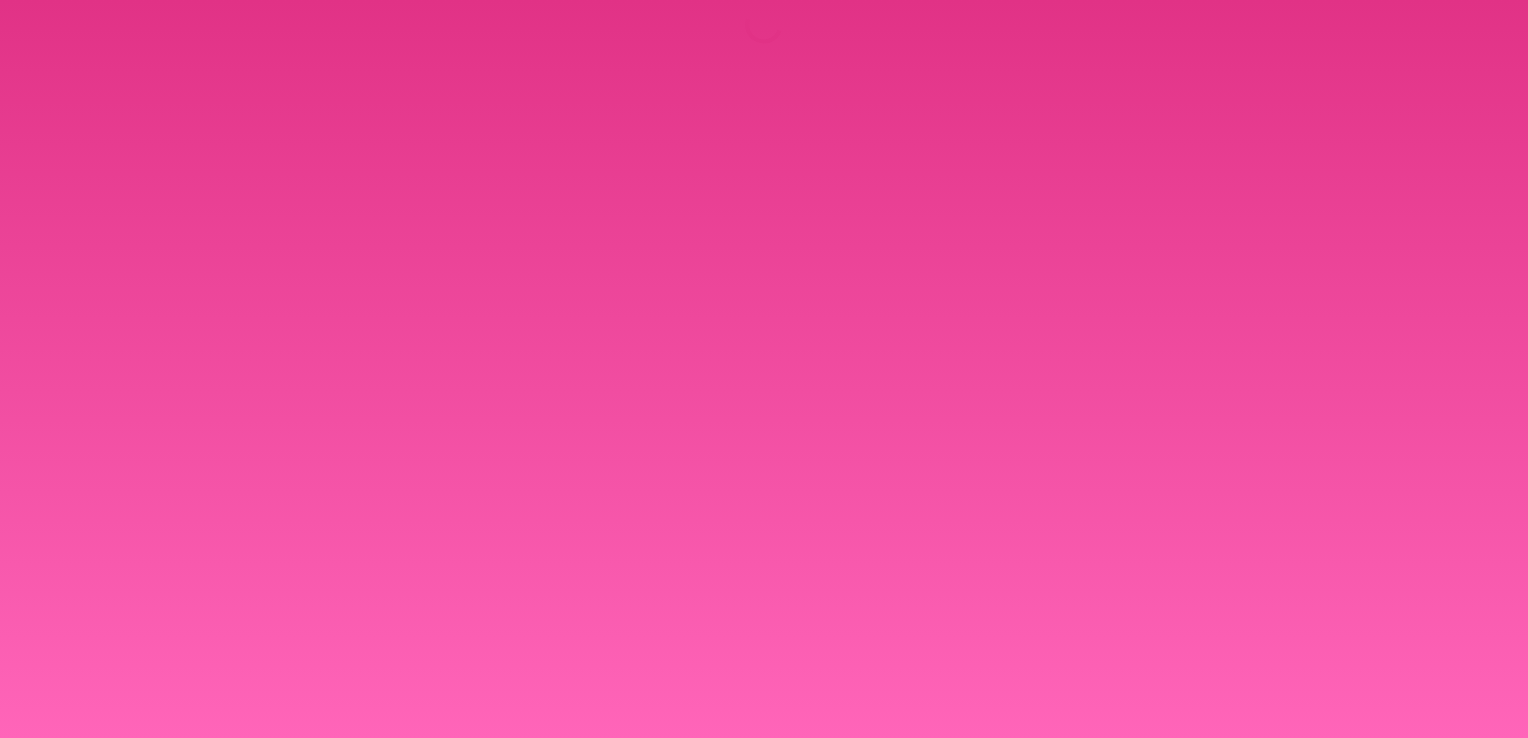 scroll, scrollTop: 0, scrollLeft: 0, axis: both 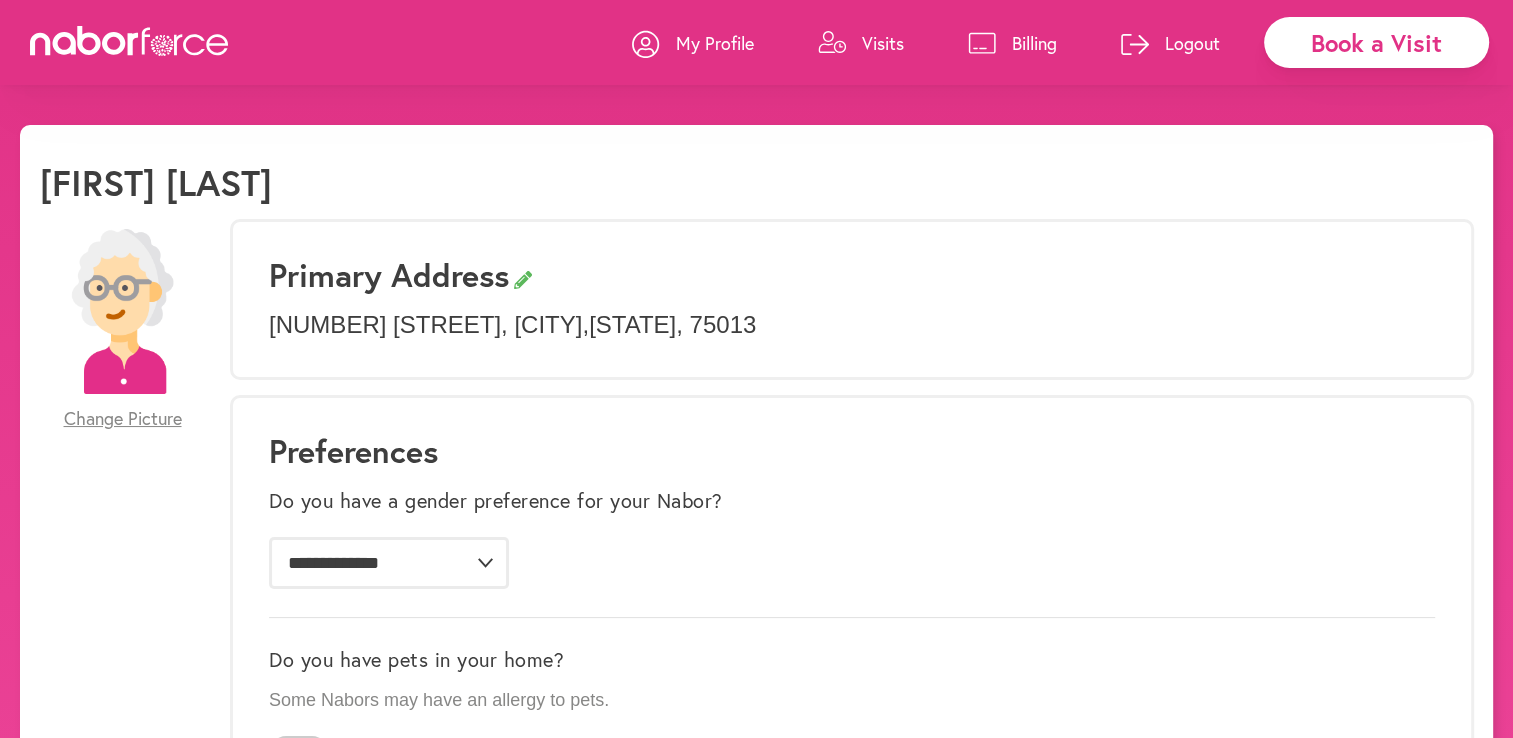 click on "Visits" at bounding box center [883, 43] 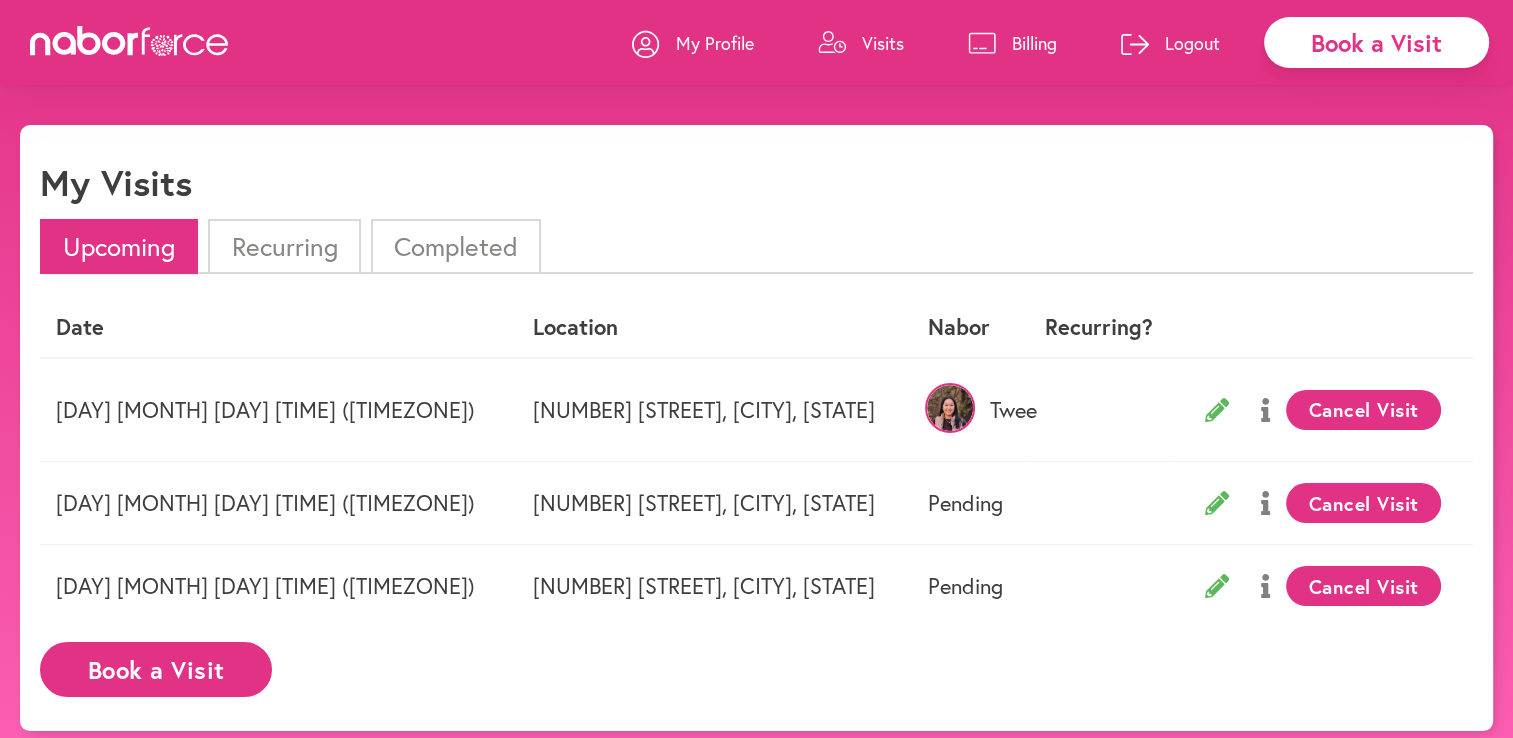 click on "Book a Visit" at bounding box center [156, 669] 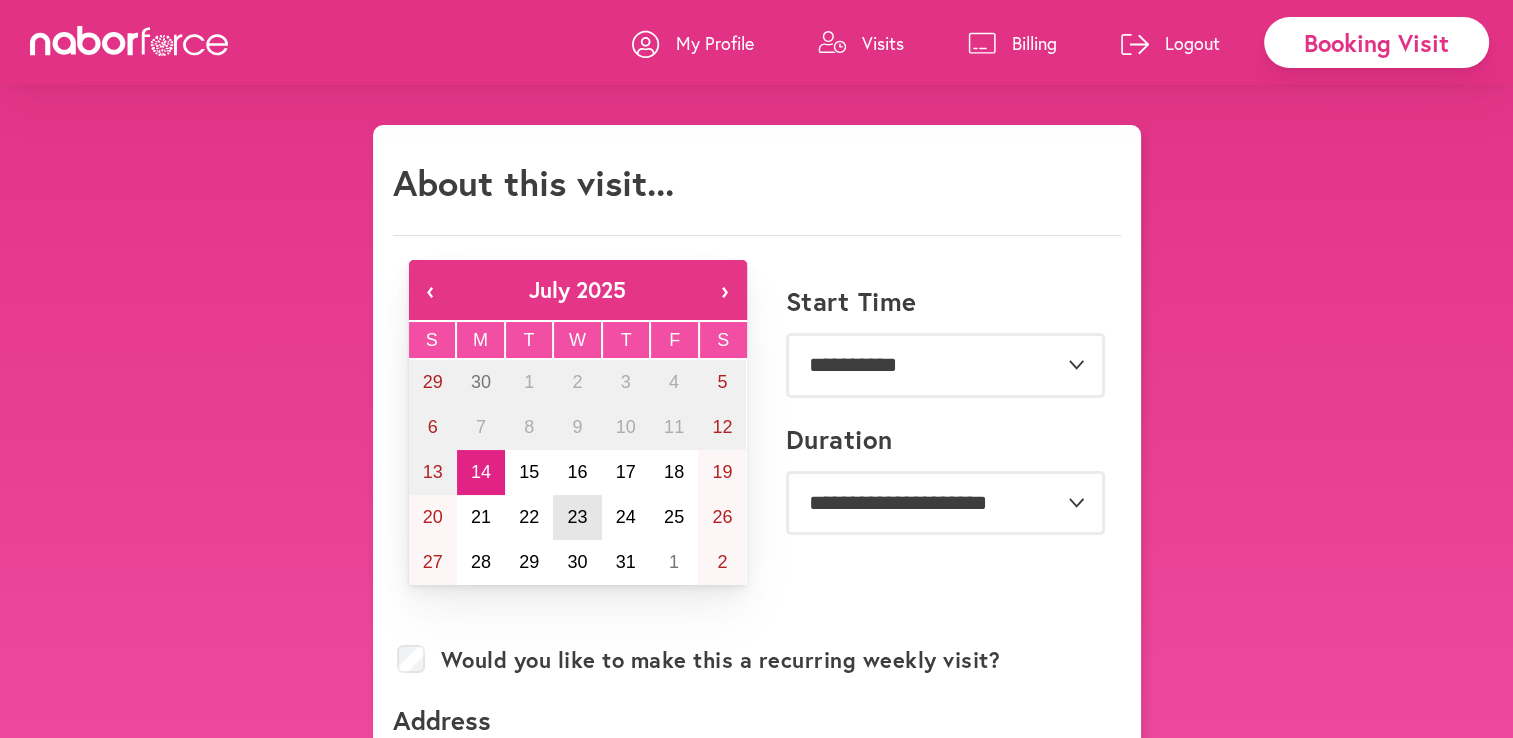 click on "23" at bounding box center (577, 517) 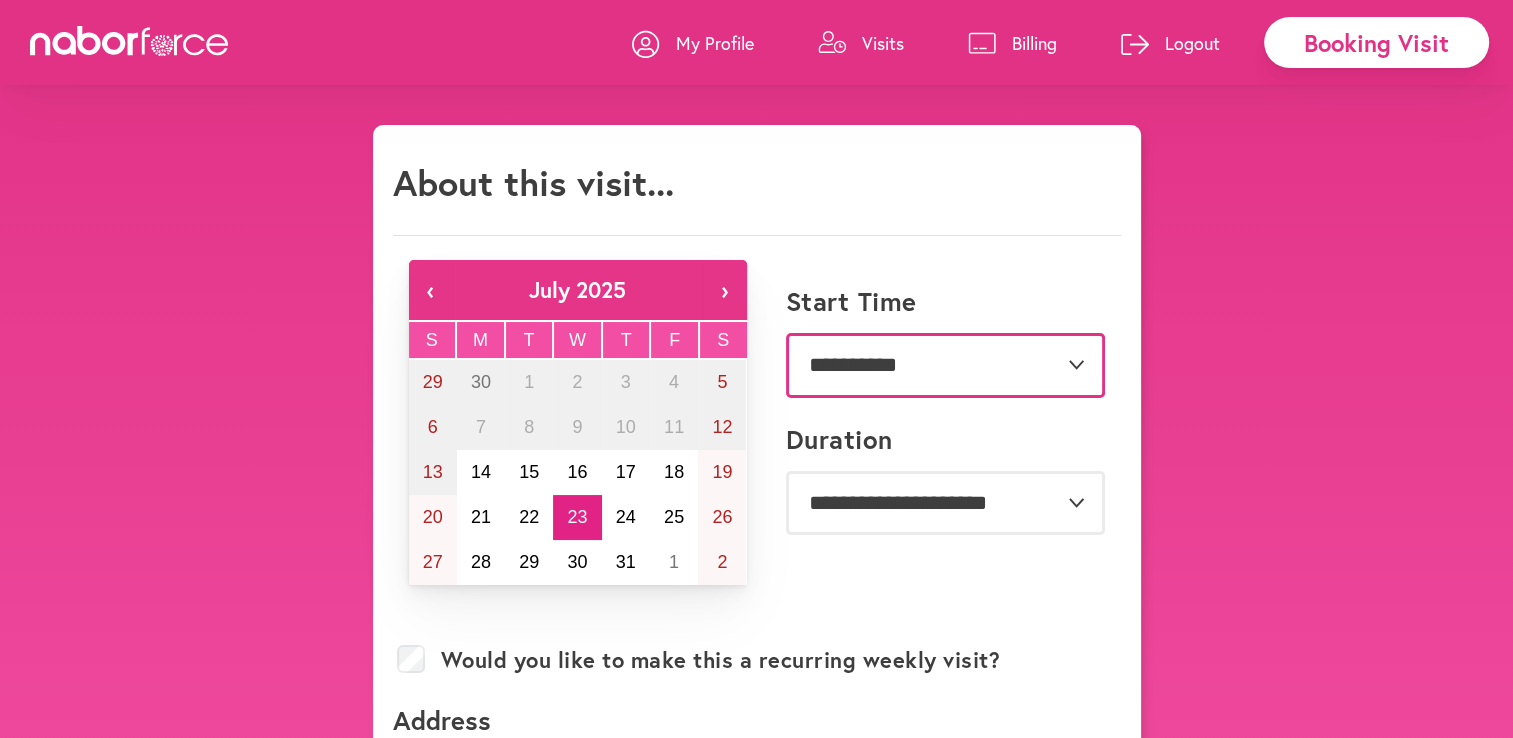 click on "**********" at bounding box center [945, 365] 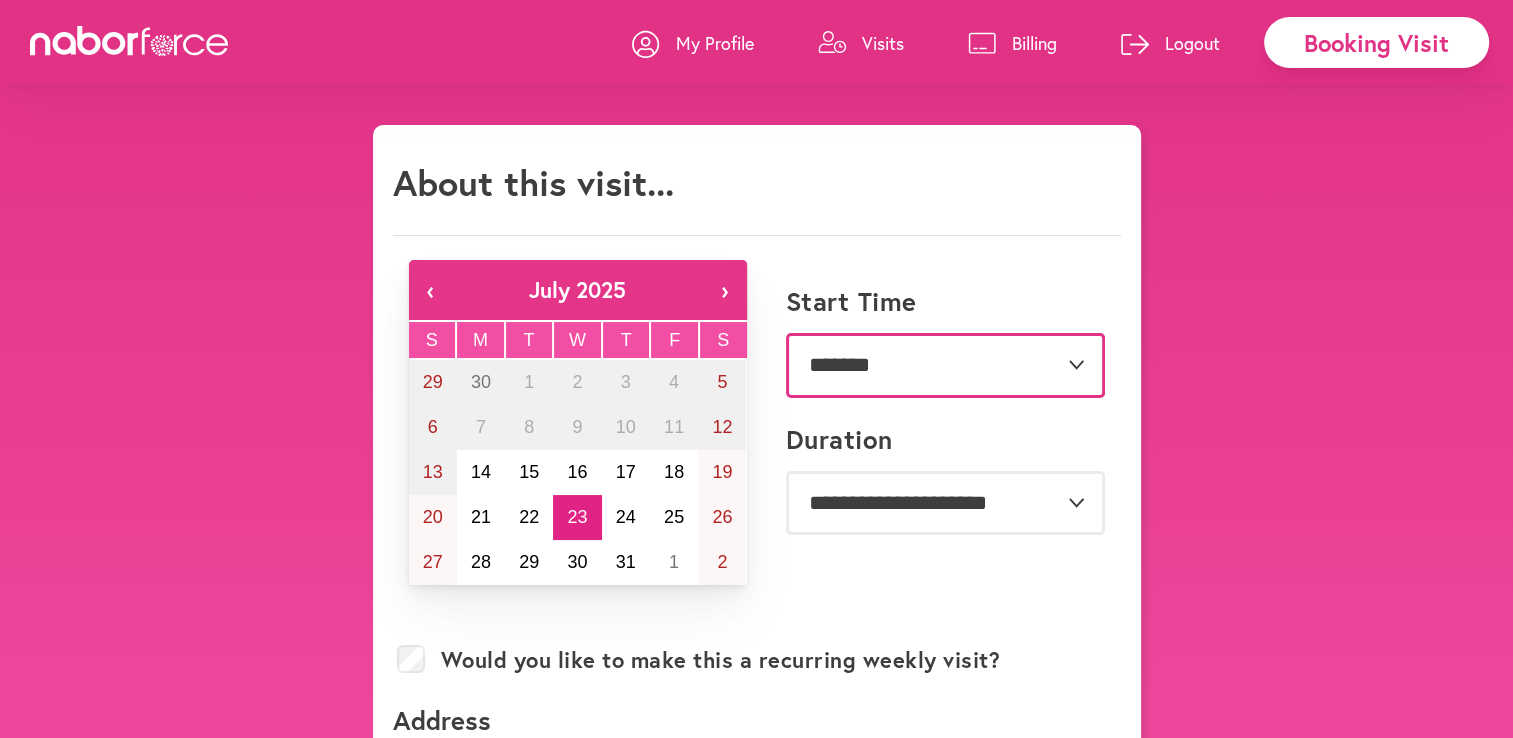 click on "**********" at bounding box center (945, 365) 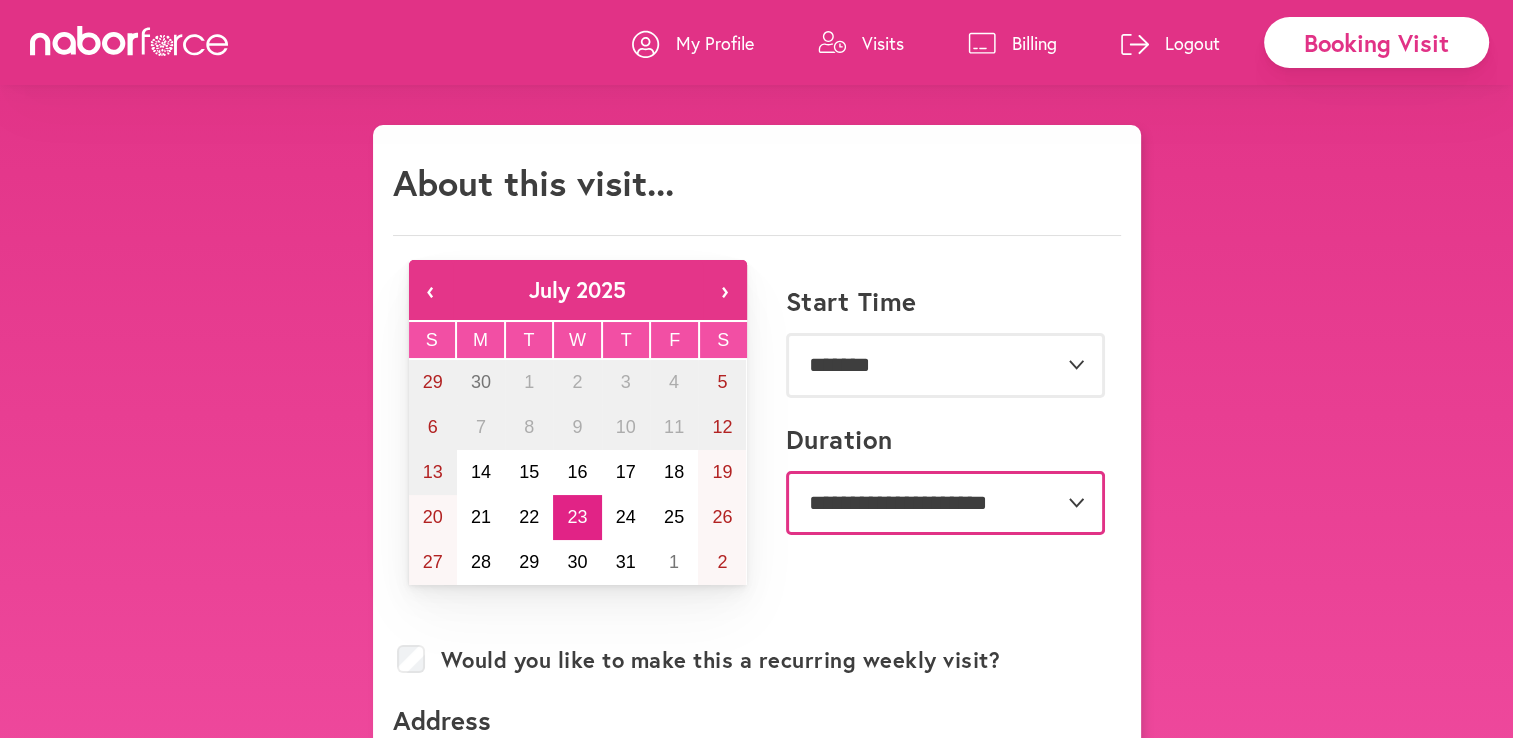 click on "**********" at bounding box center (945, 503) 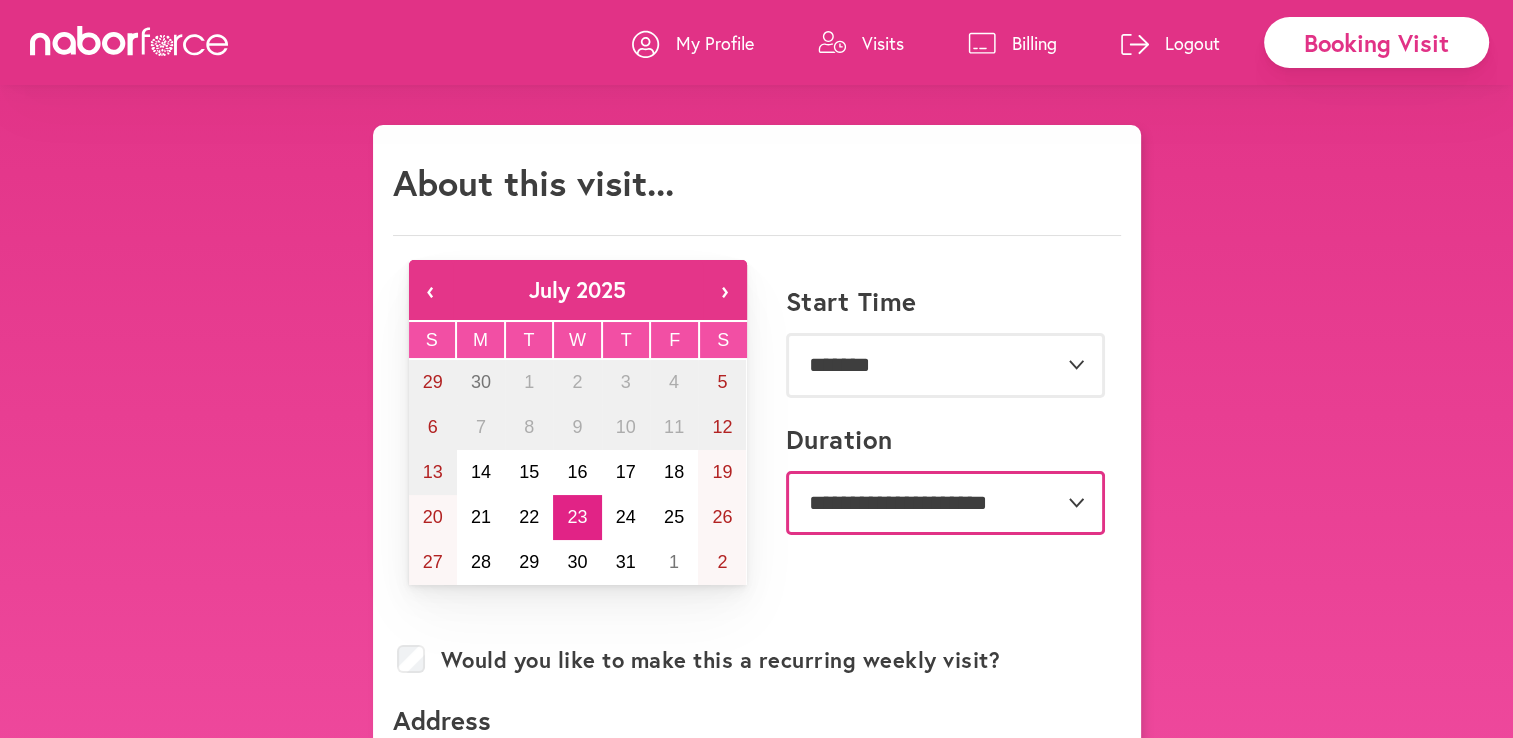select on "***" 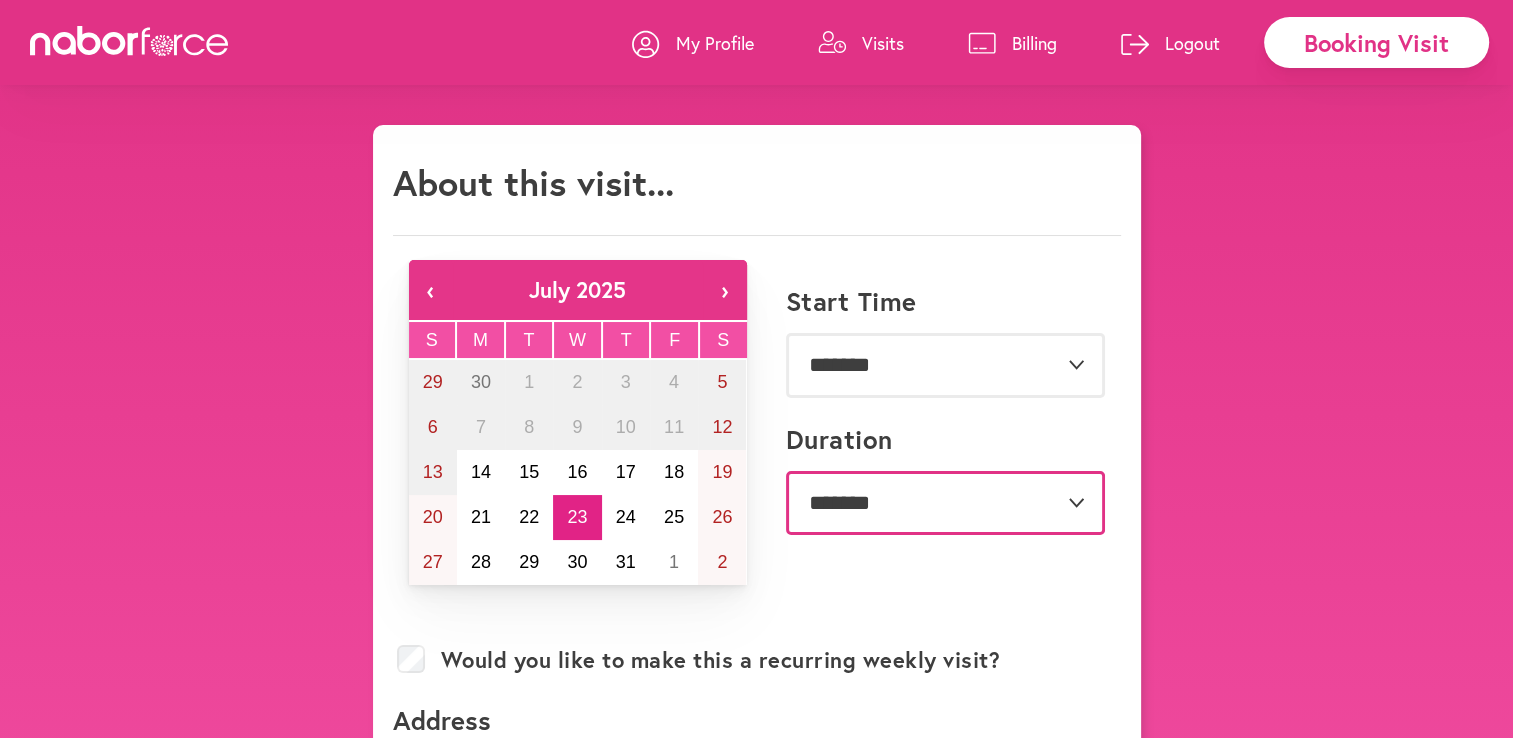 click on "**********" at bounding box center [945, 503] 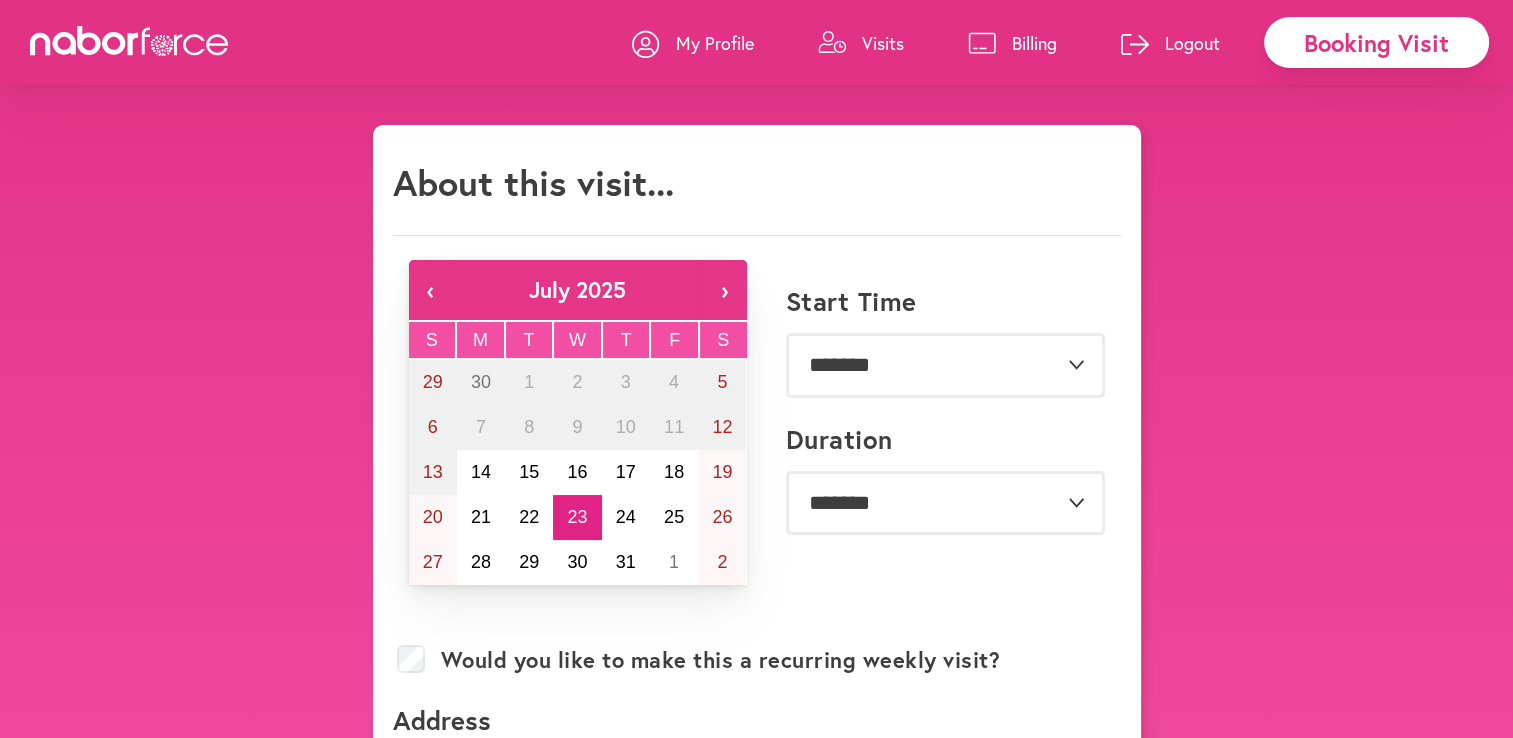 click on "**********" at bounding box center [757, 931] 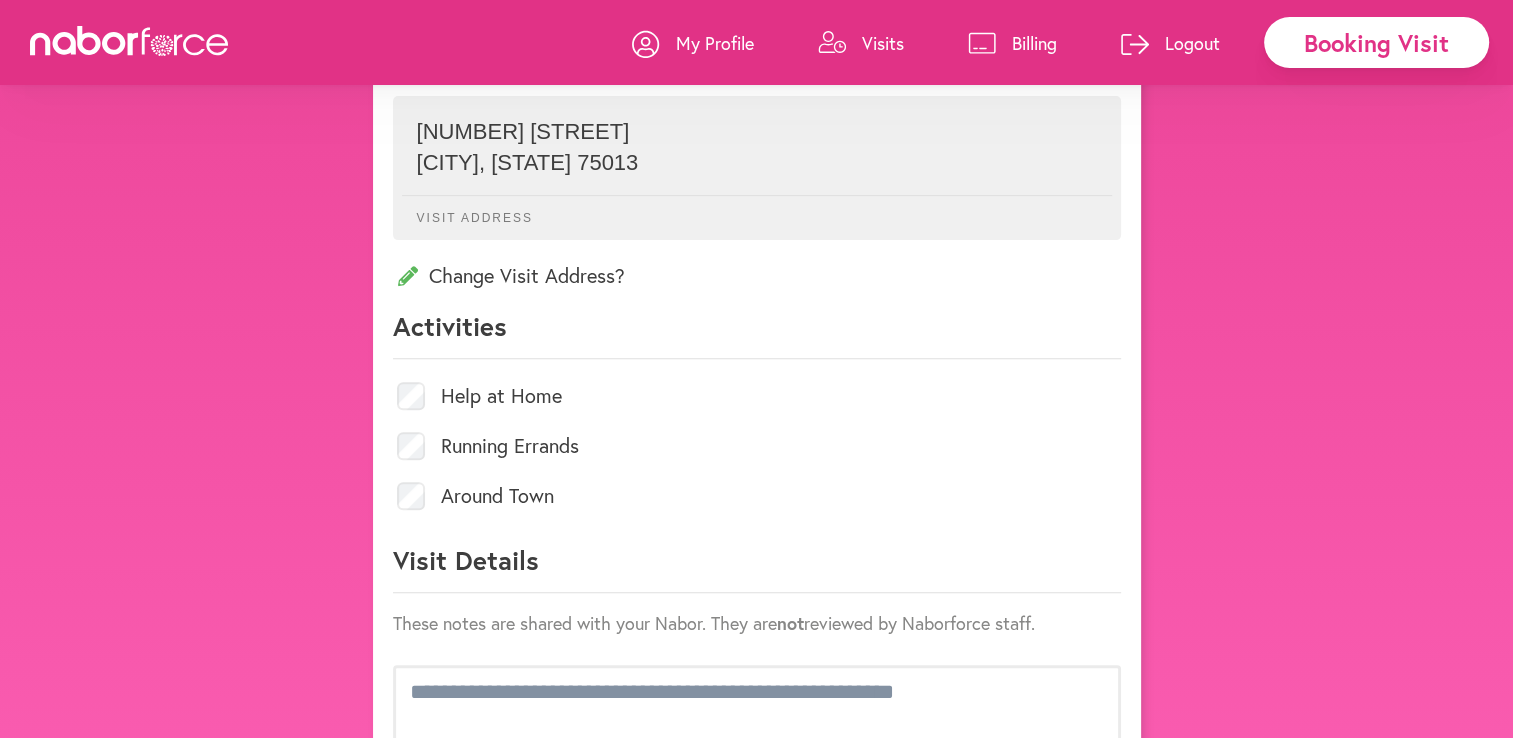 scroll, scrollTop: 680, scrollLeft: 0, axis: vertical 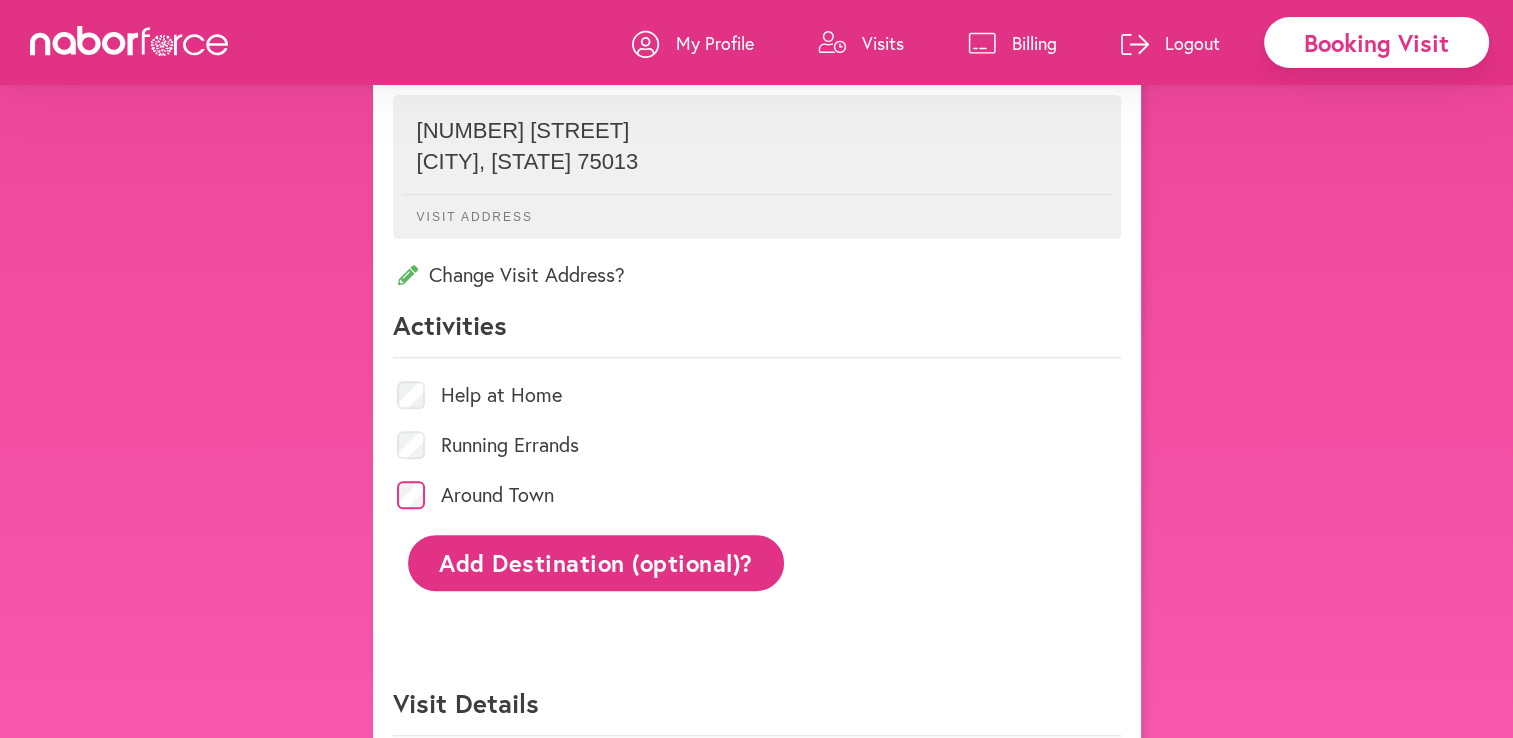 click on "Add Destination (optional)?" 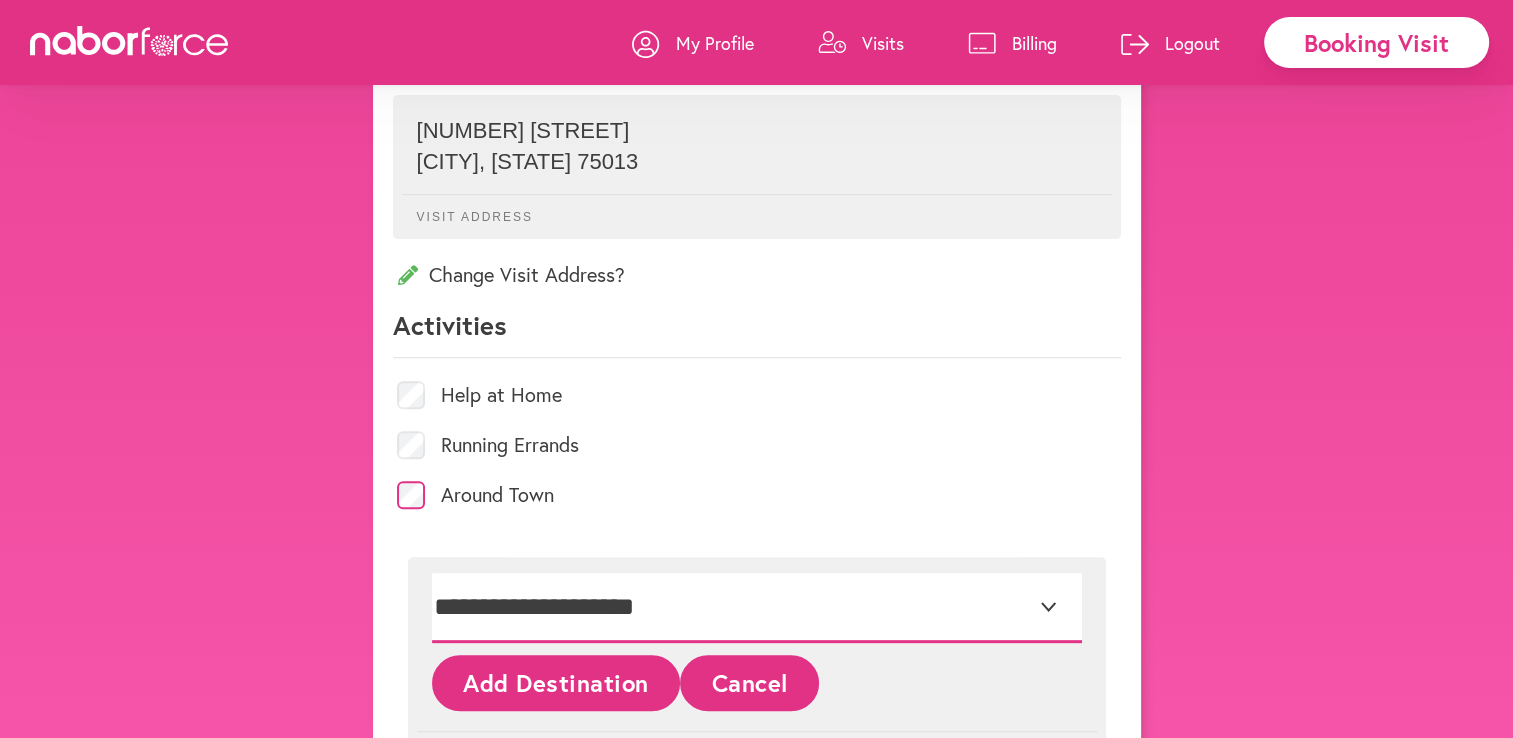 click on "**********" at bounding box center (757, 608) 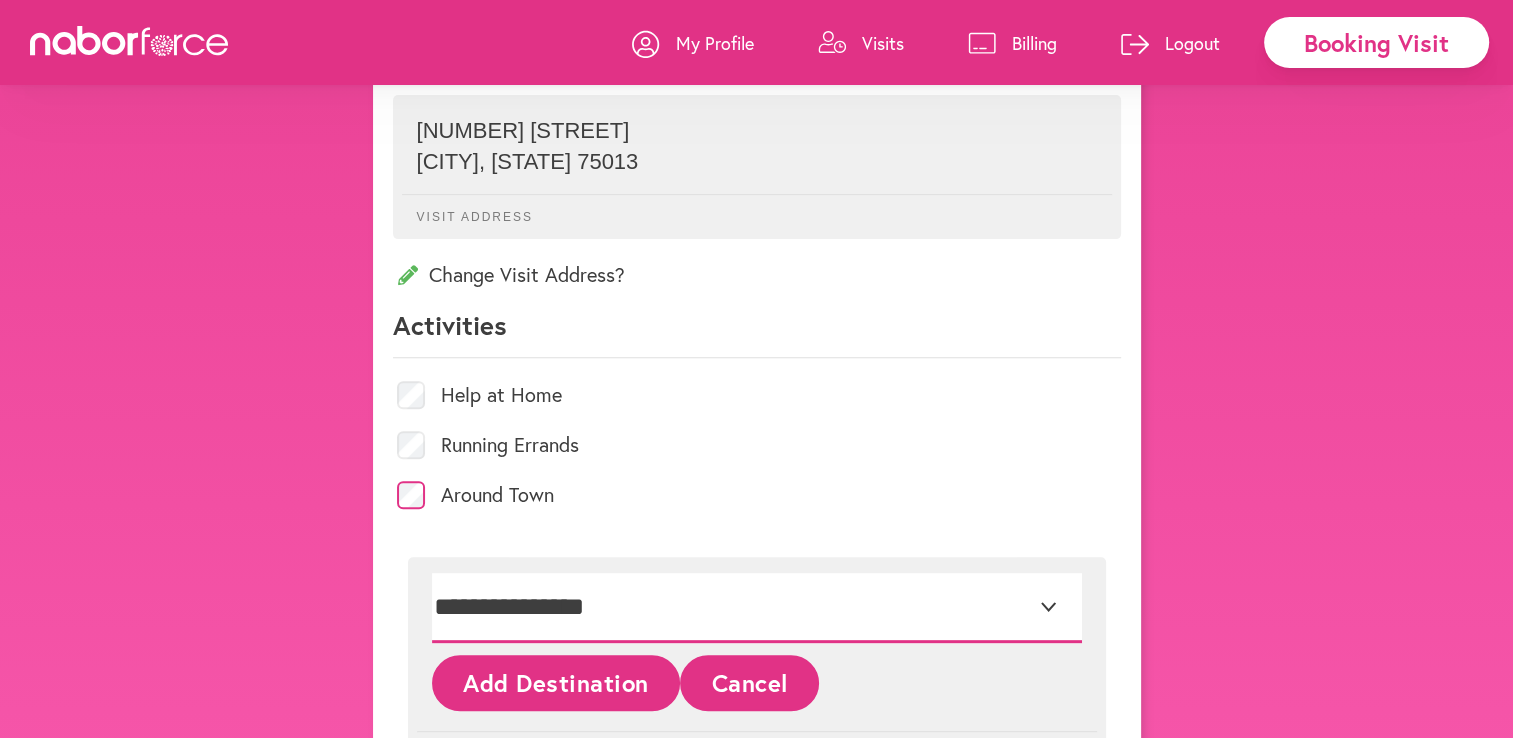 click on "**********" at bounding box center [757, 608] 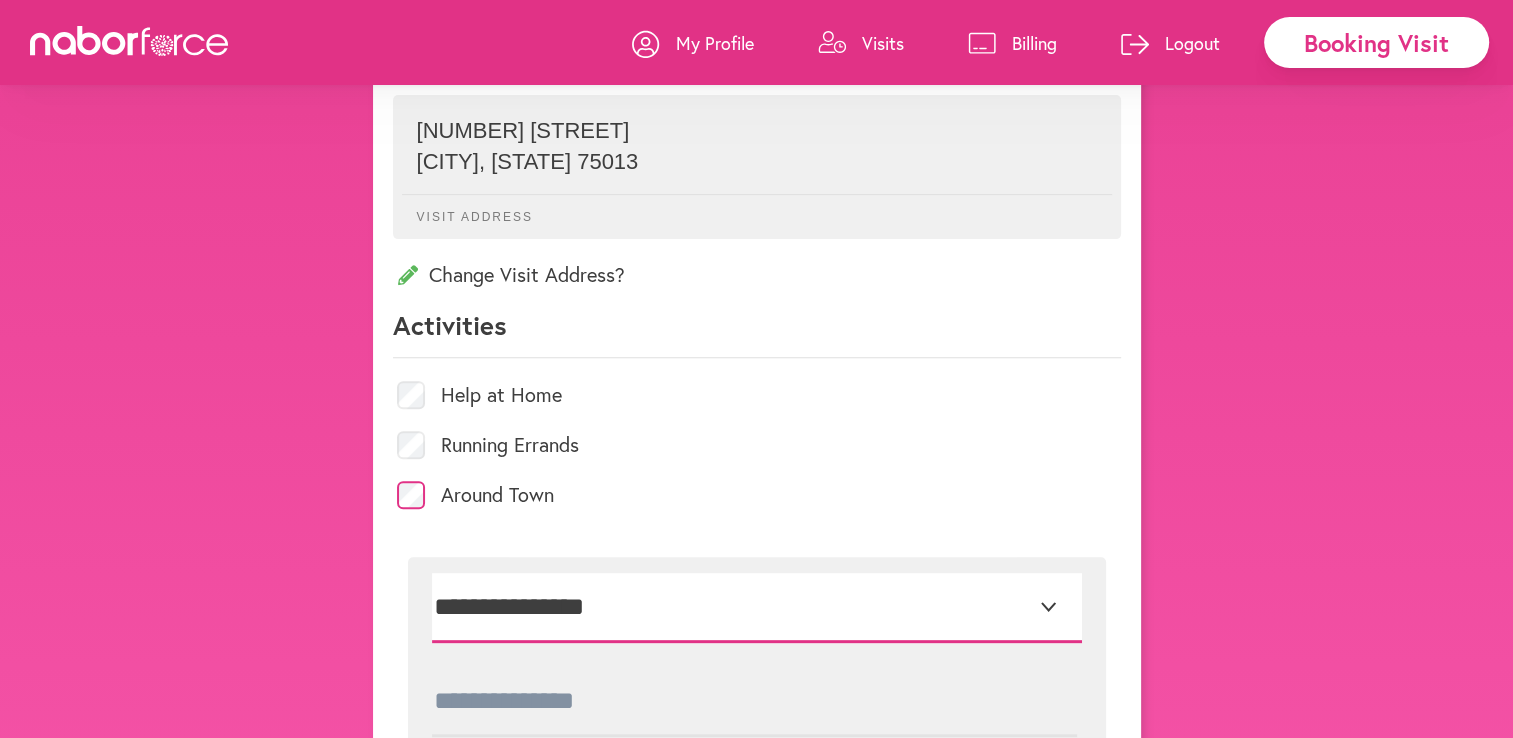 click on "**********" at bounding box center (757, 608) 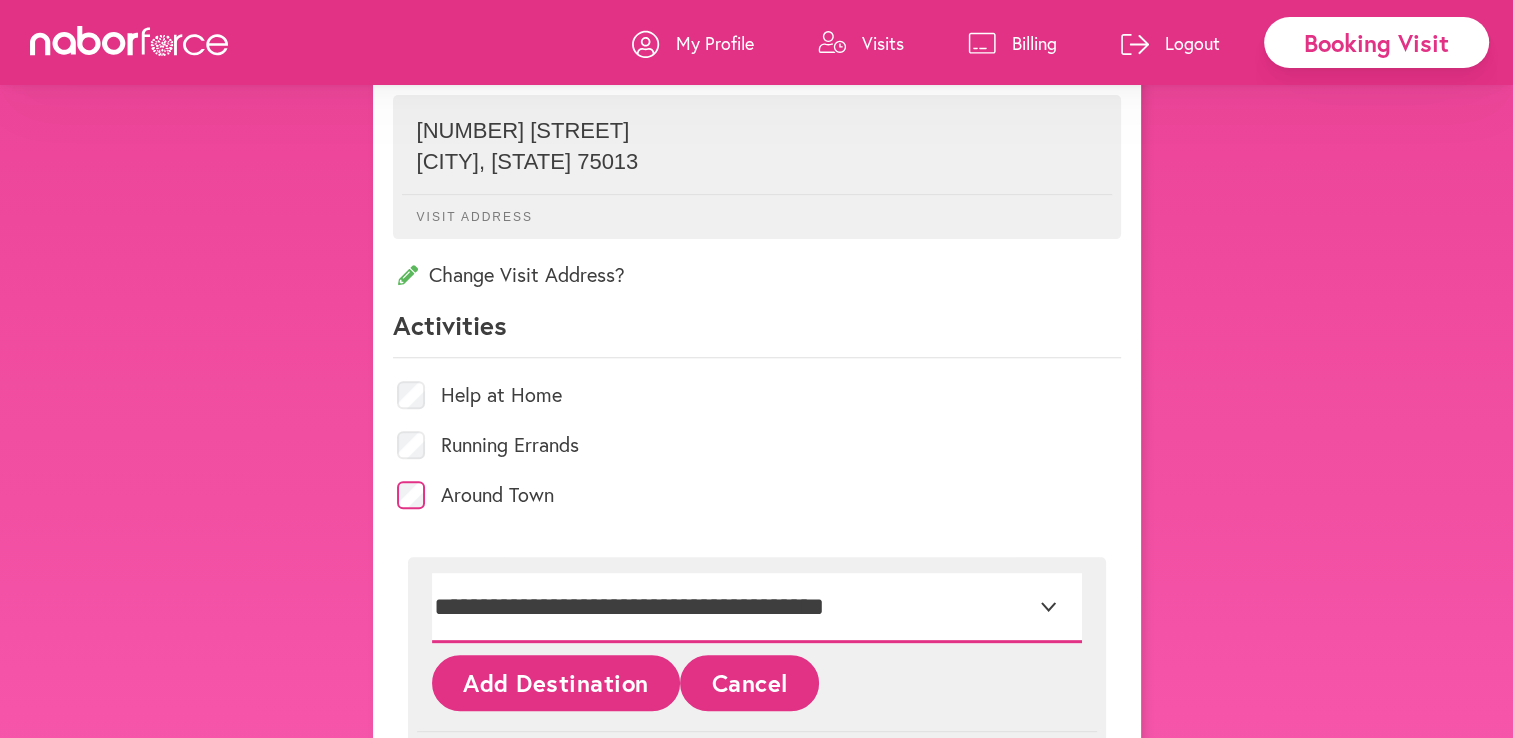 click on "**********" at bounding box center (757, 608) 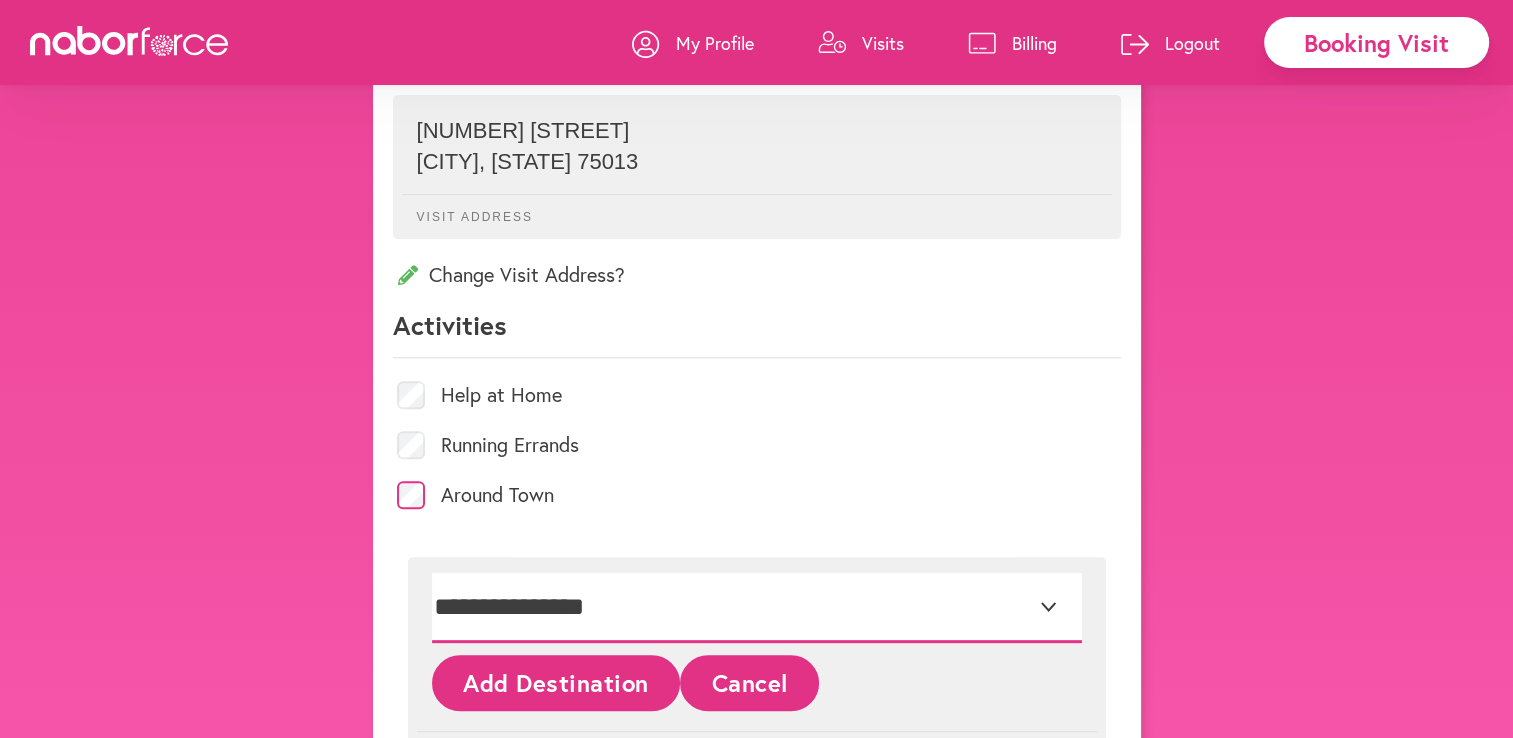 click on "**********" at bounding box center (757, 608) 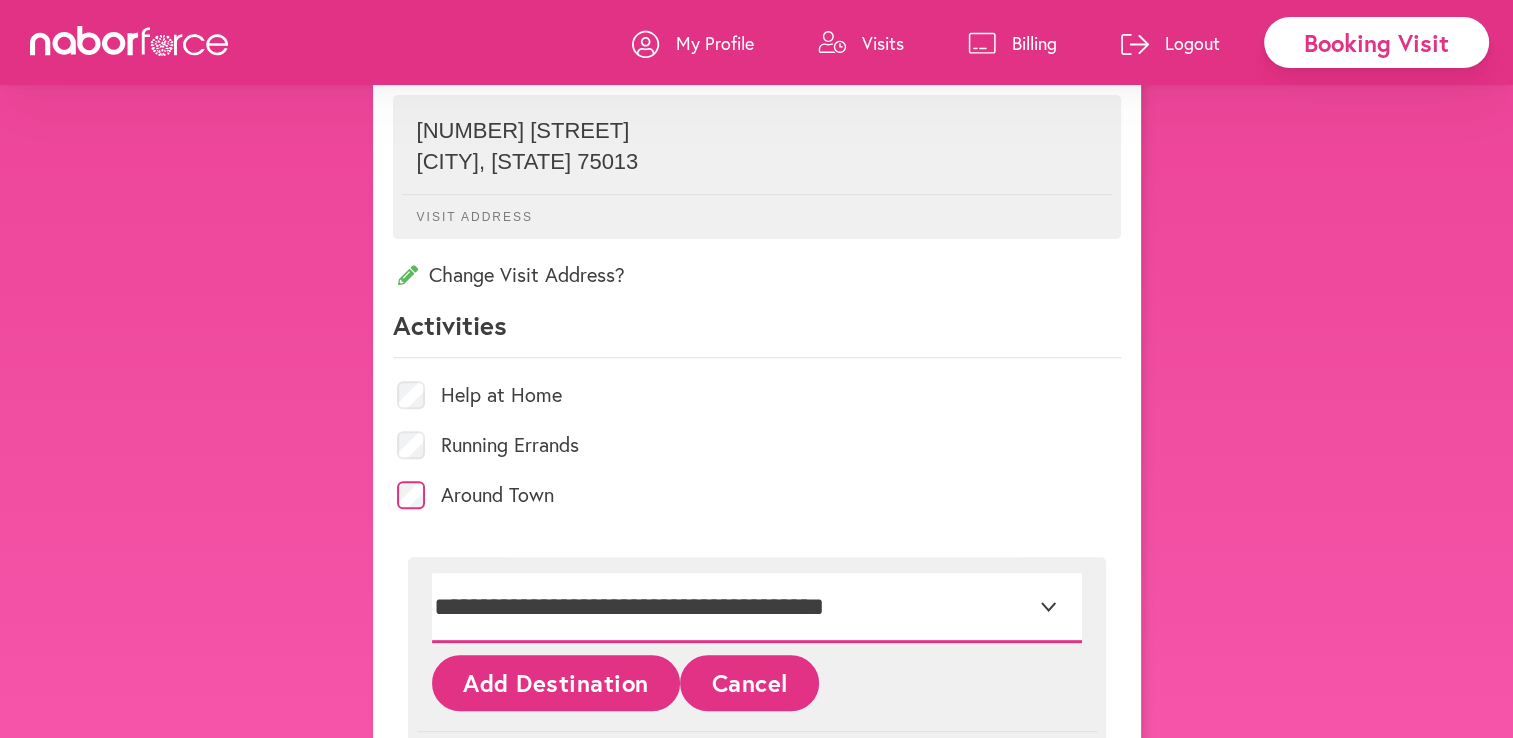 select on "**" 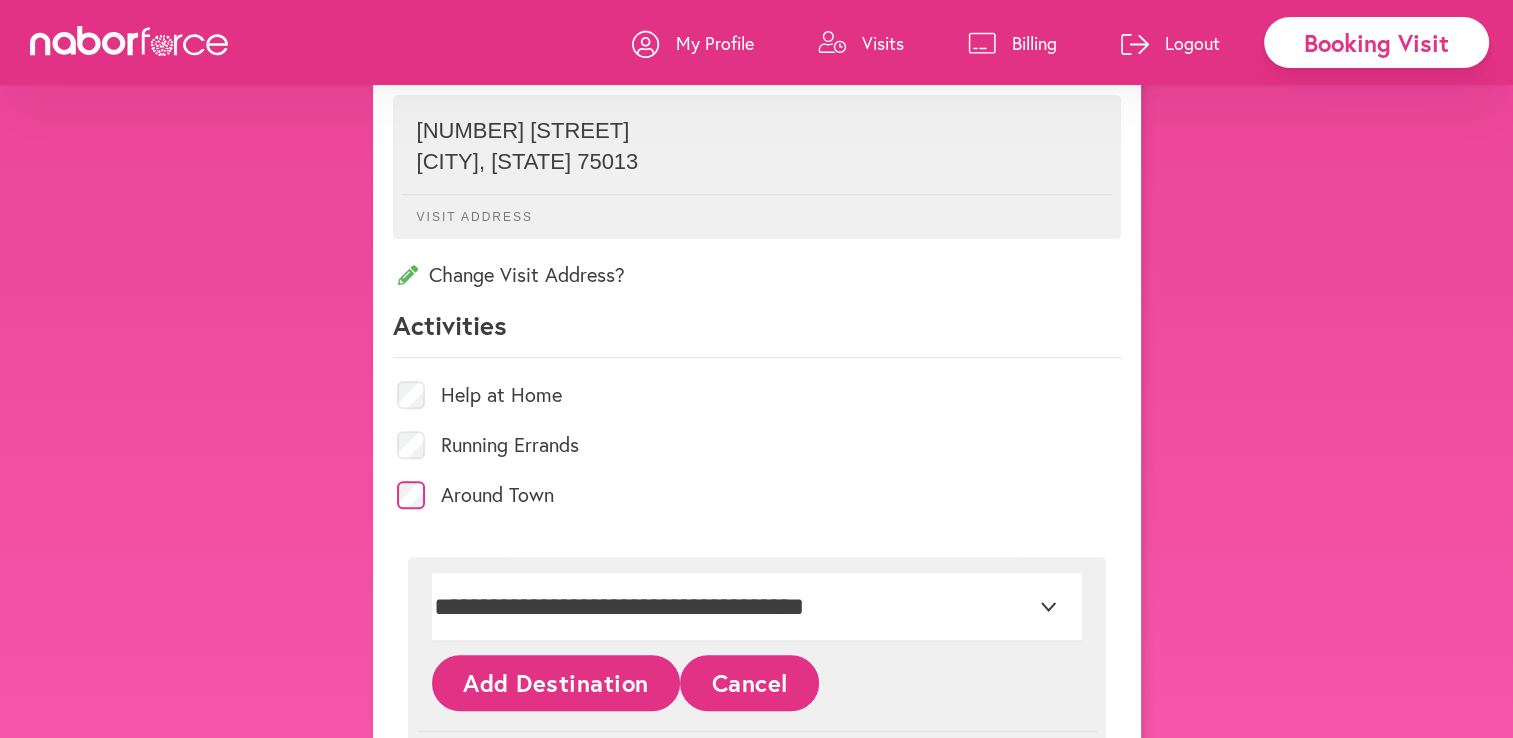 click on "Add Destination" 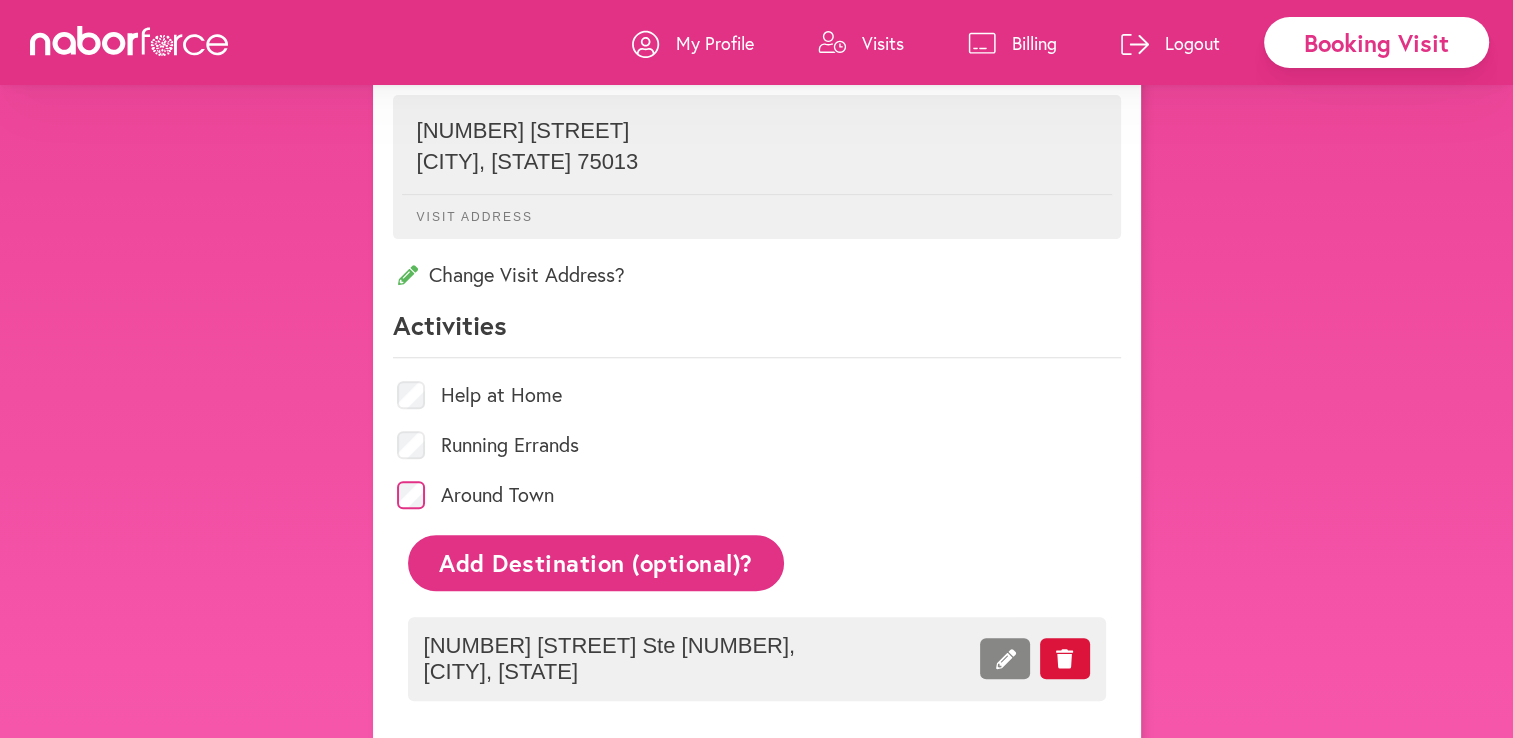 click on "546 Stacy Rd Ste 100 ,  Allen ,   TX" 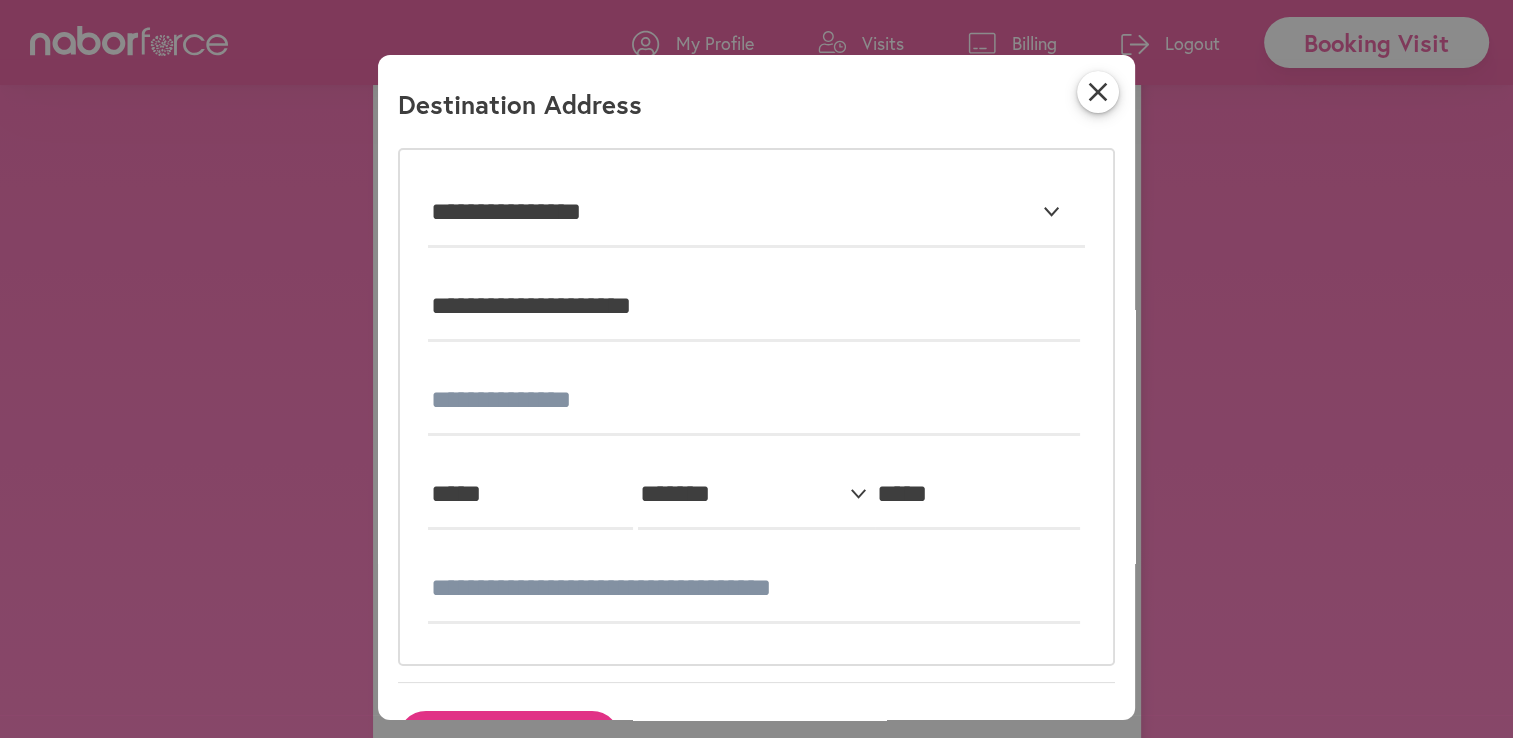 click on "**********" at bounding box center [756, 407] 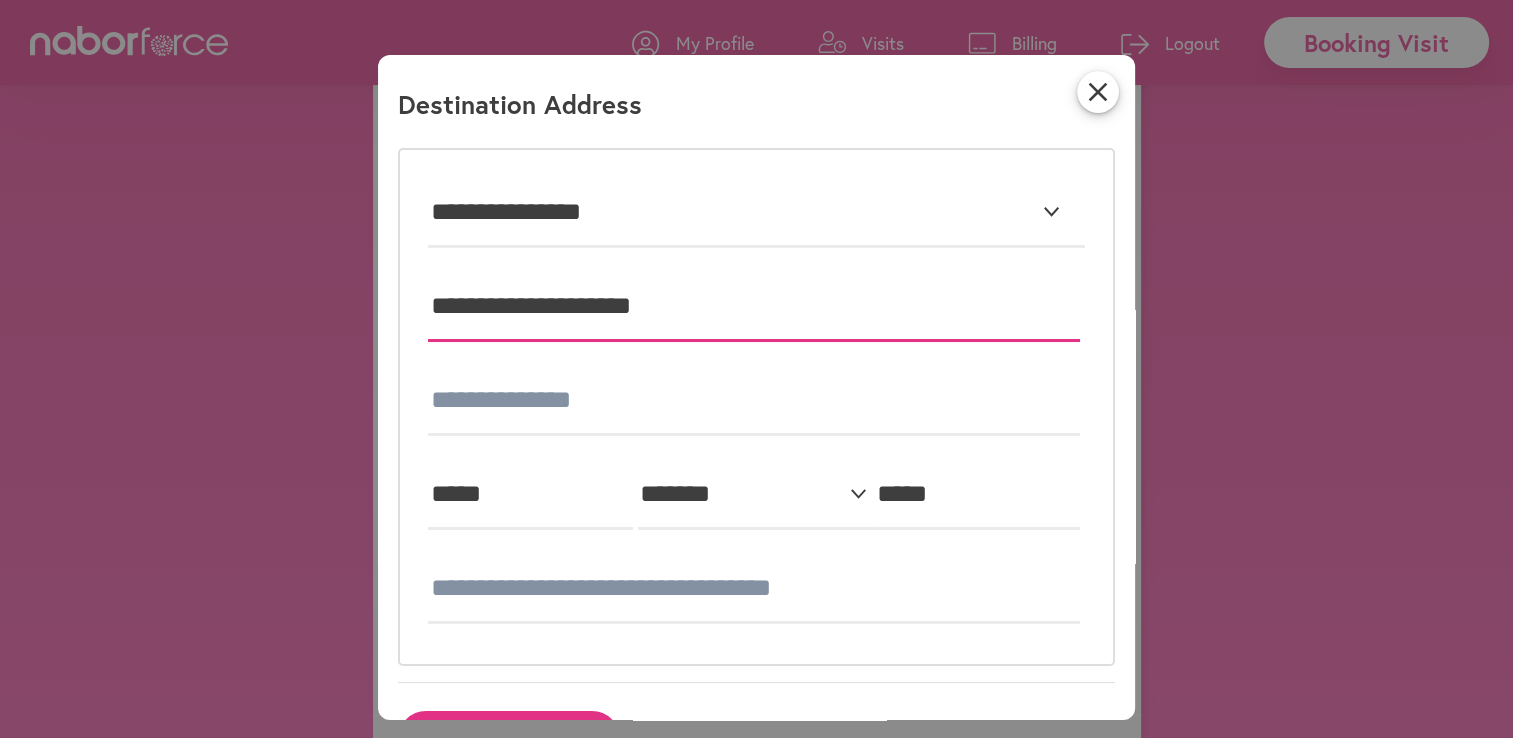 click on "**********" at bounding box center (754, 307) 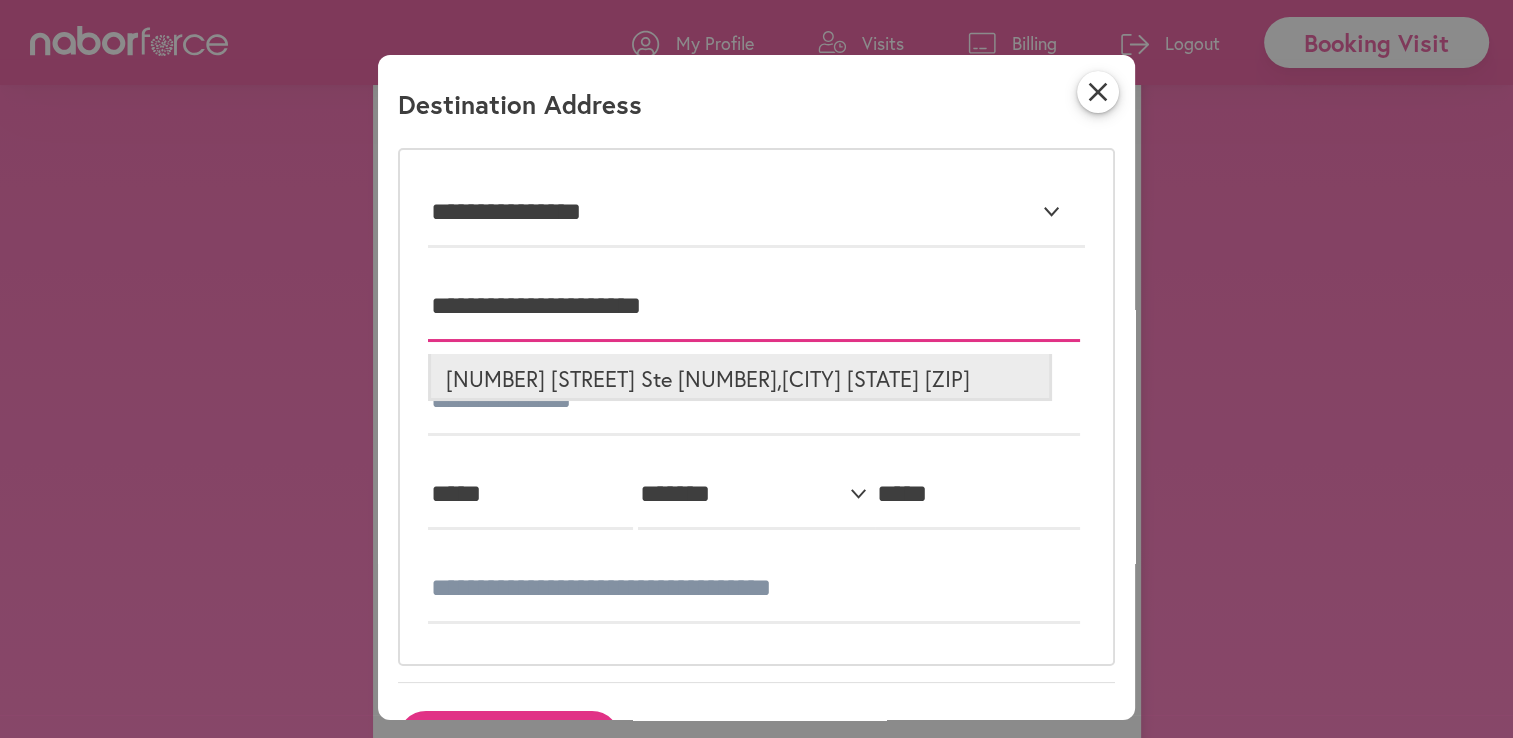 type on "**********" 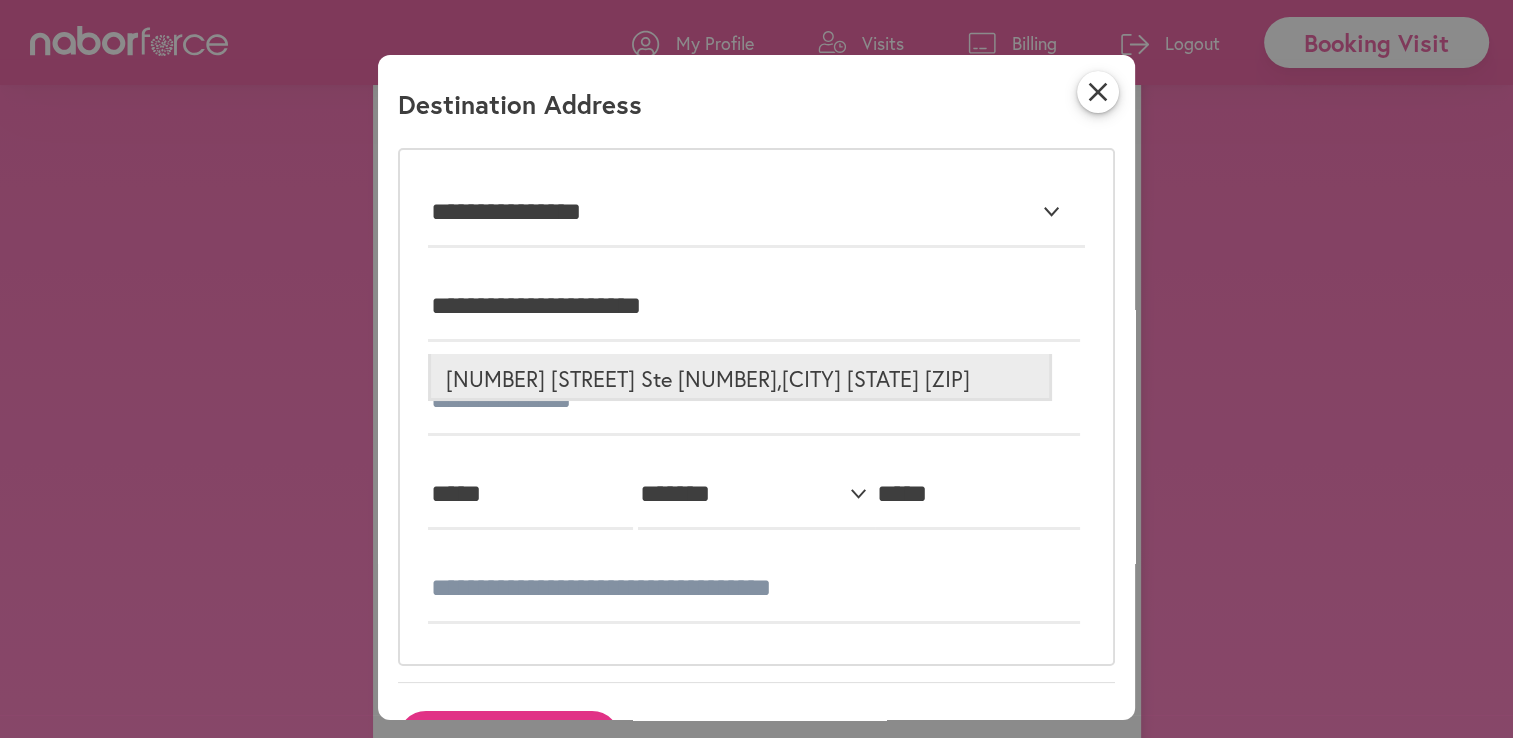 type on "**********" 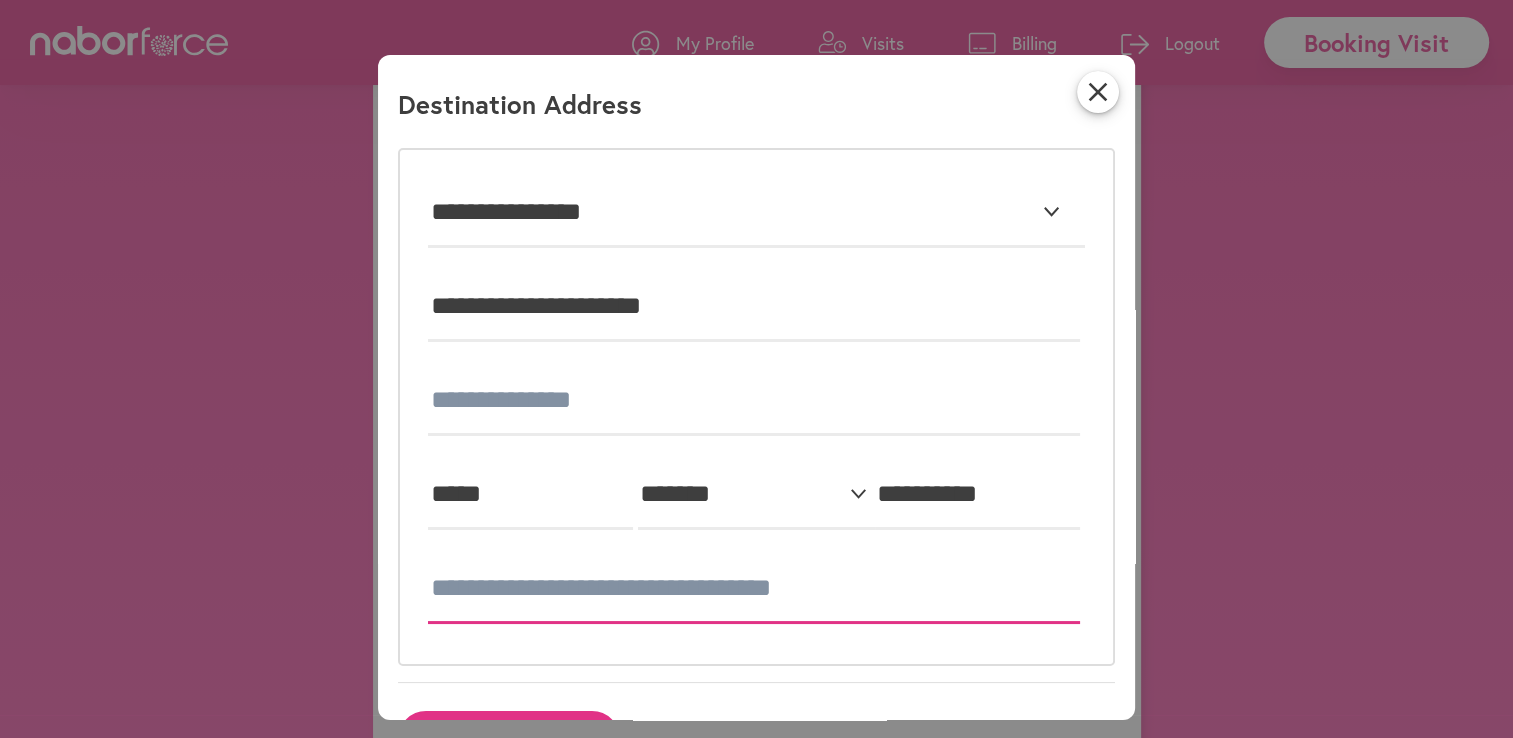 click at bounding box center (754, 589) 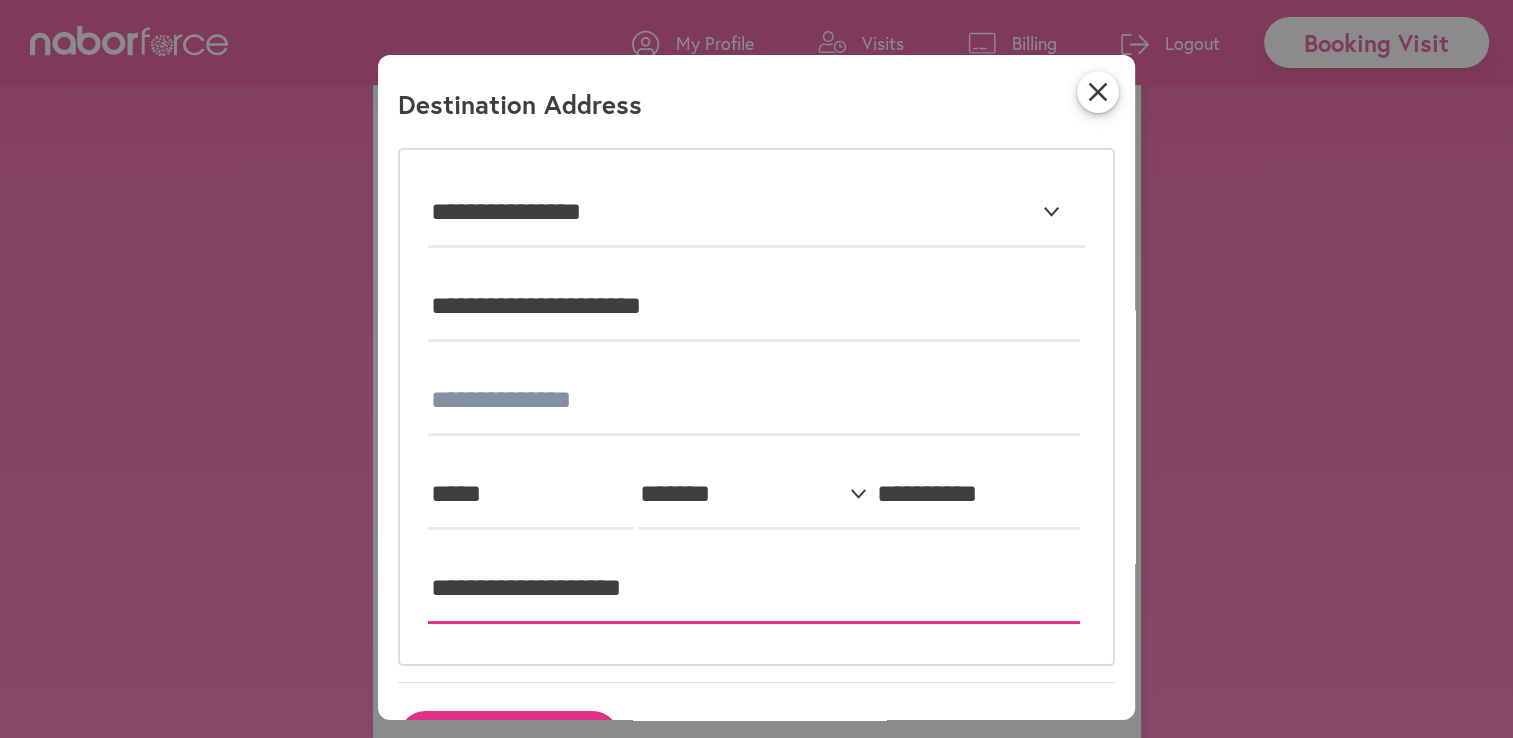 type on "**********" 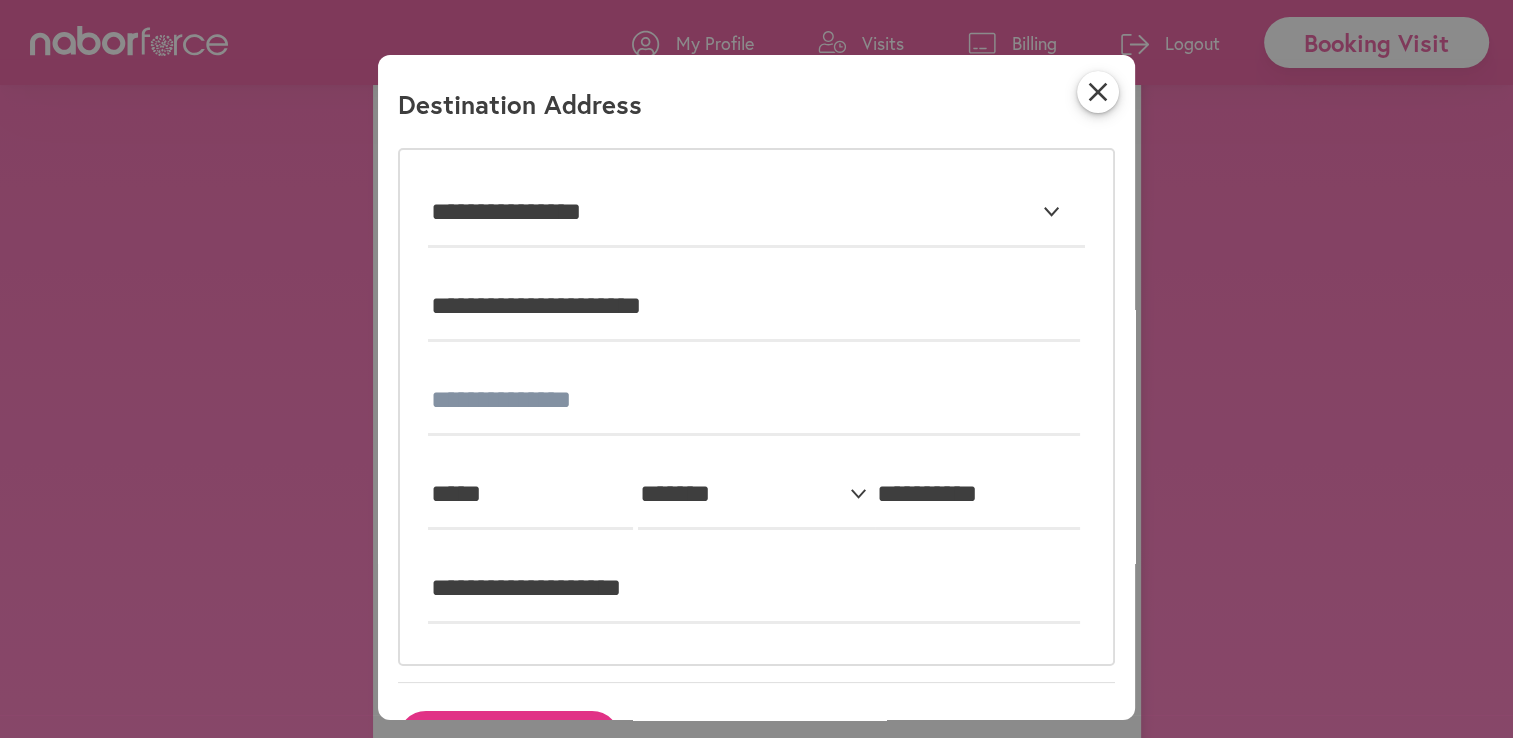 click on "Save Changes" at bounding box center [756, 738] 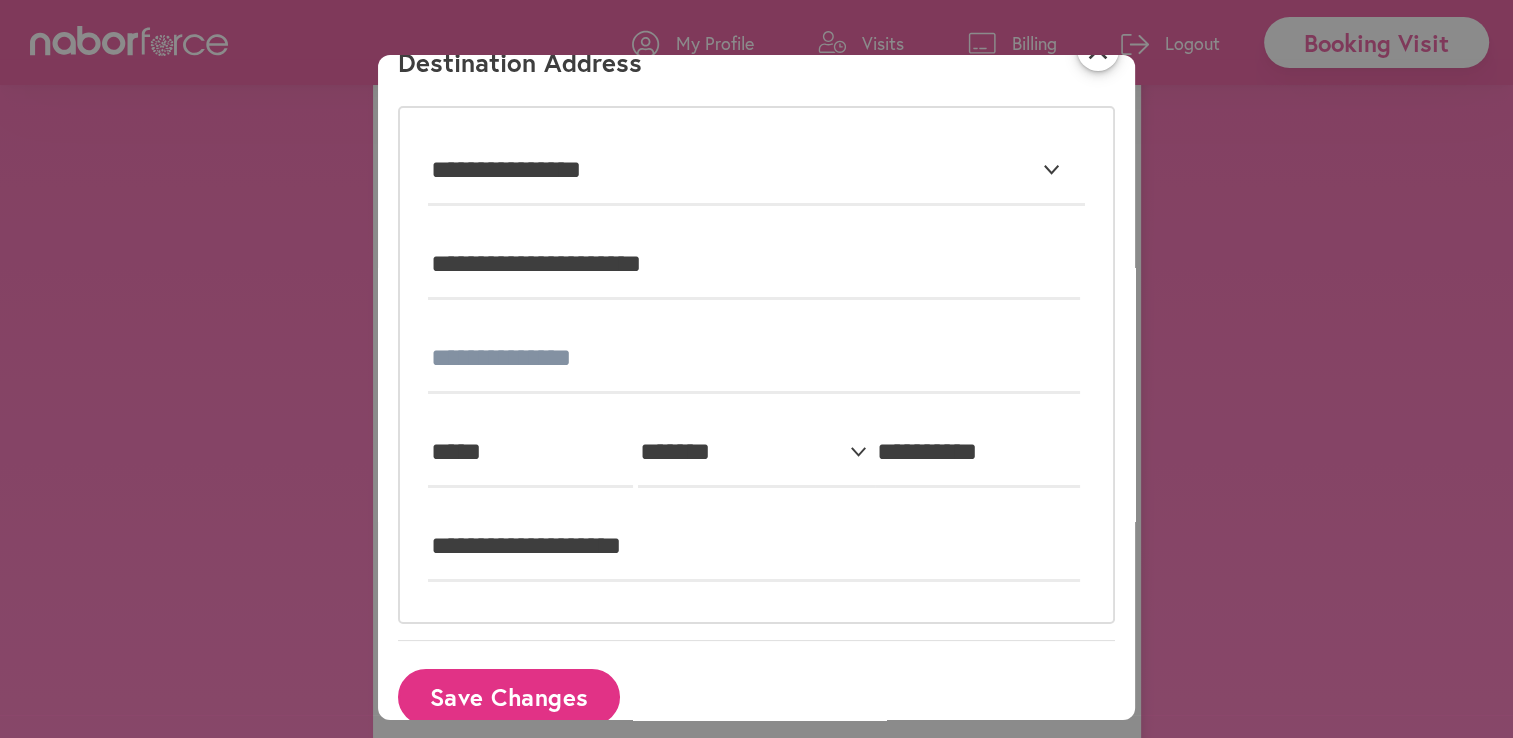 click on "Save Changes" at bounding box center [509, 696] 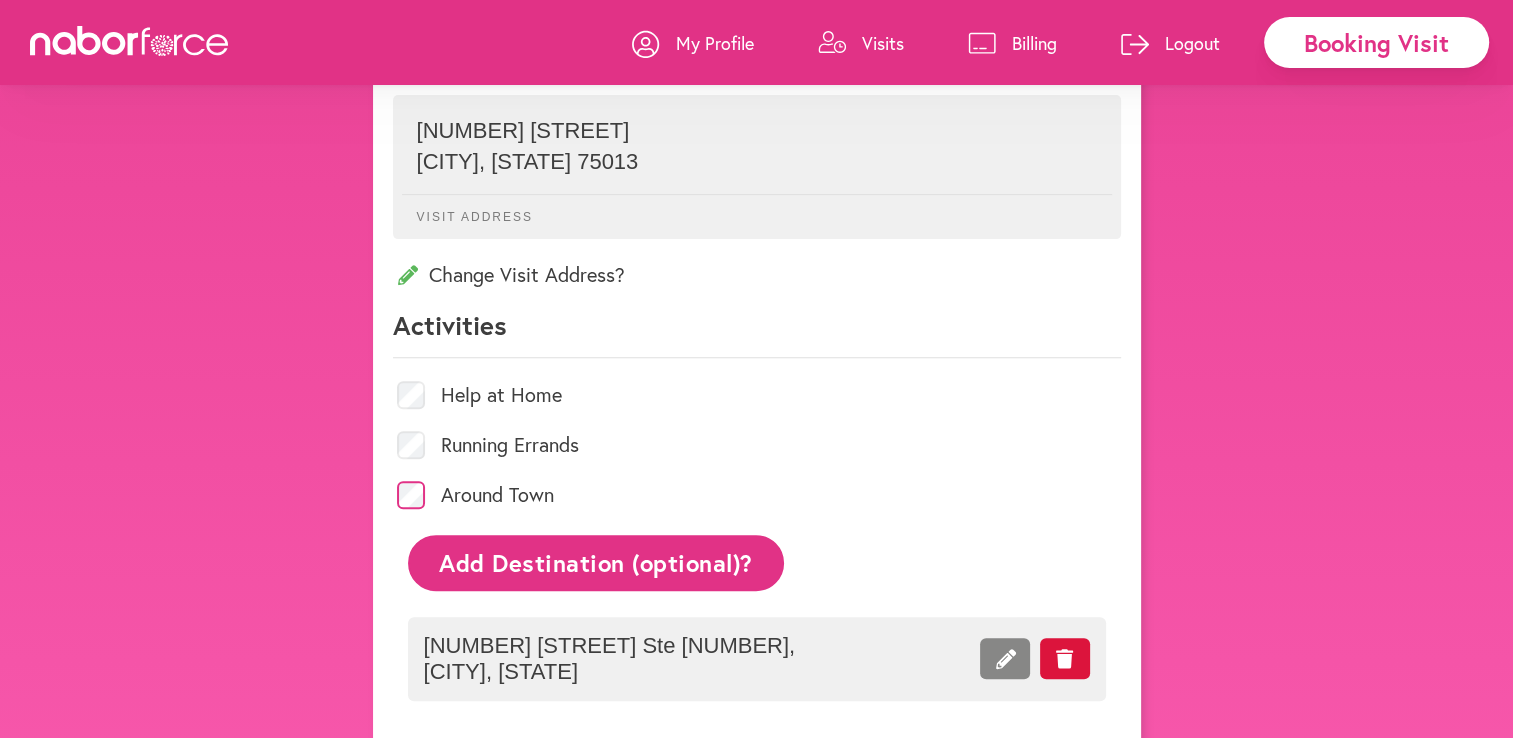 scroll, scrollTop: 18, scrollLeft: 0, axis: vertical 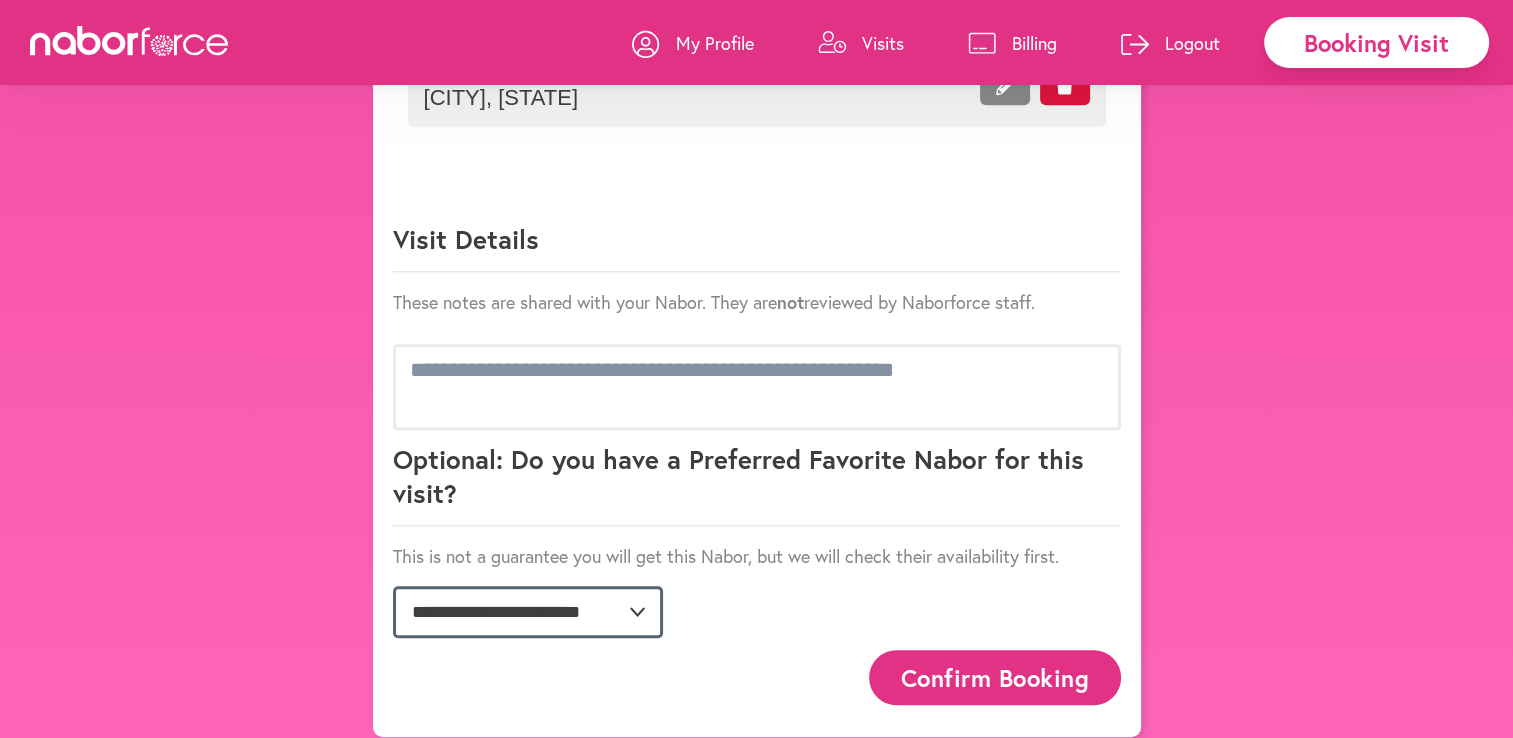 click on "**********" 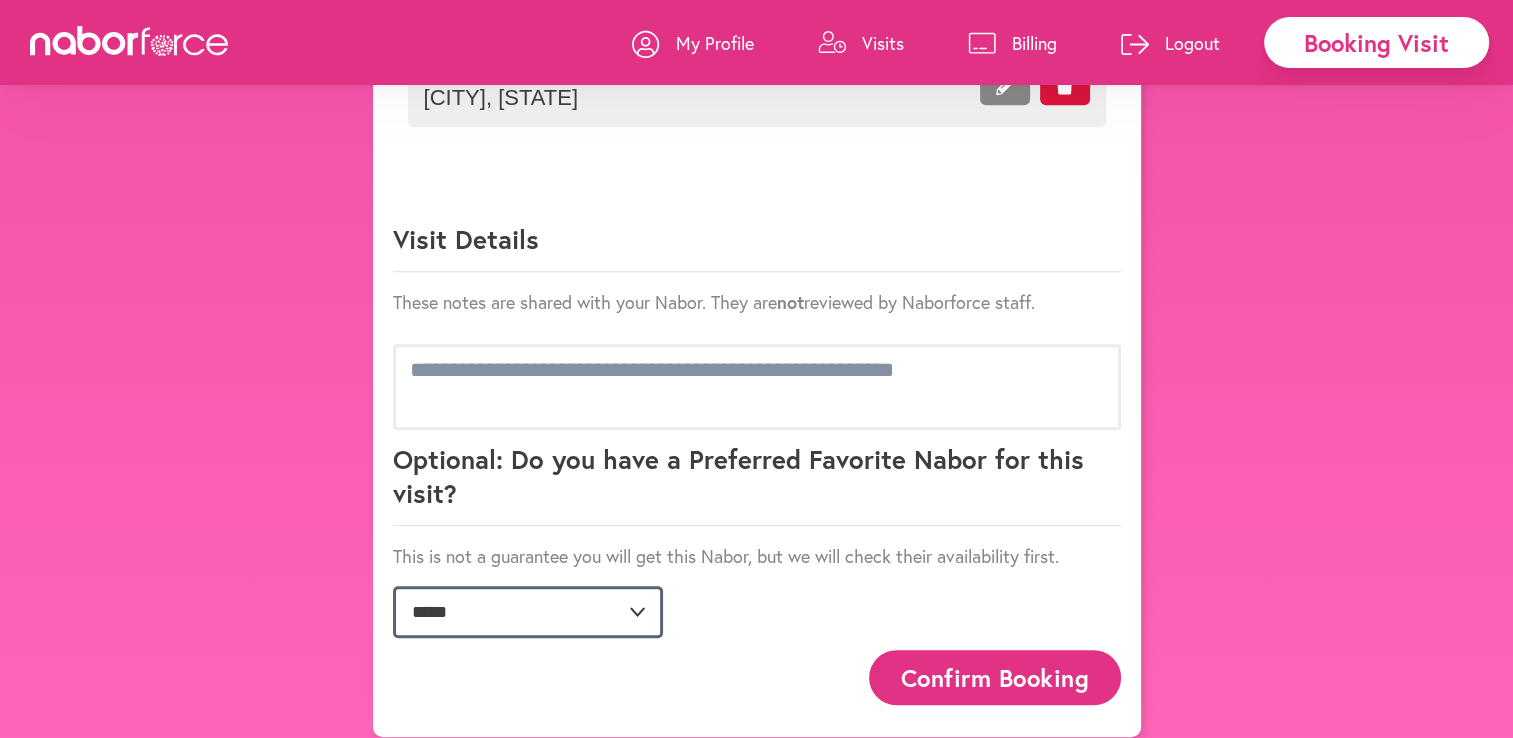 click on "**********" 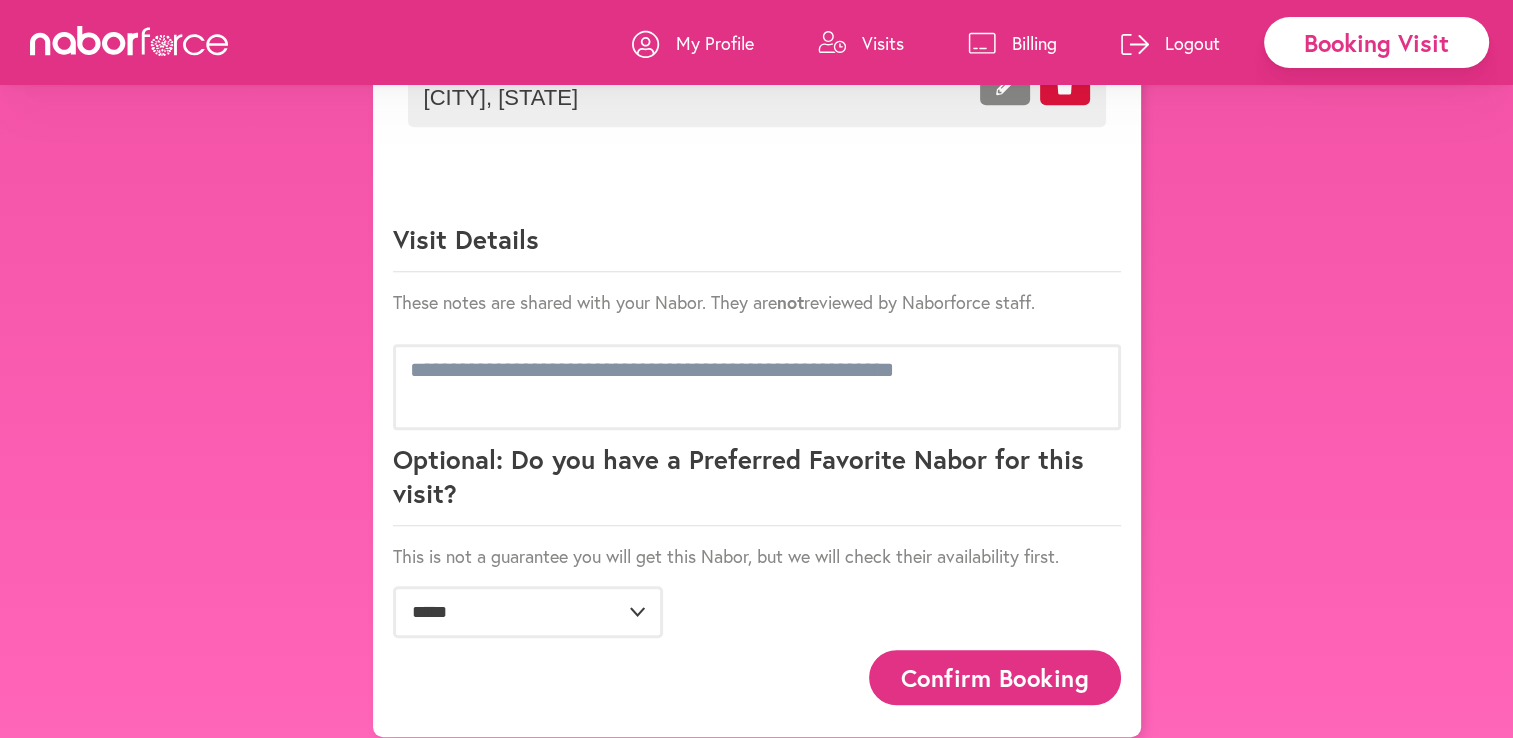 click on "Confirm Booking" at bounding box center (995, 677) 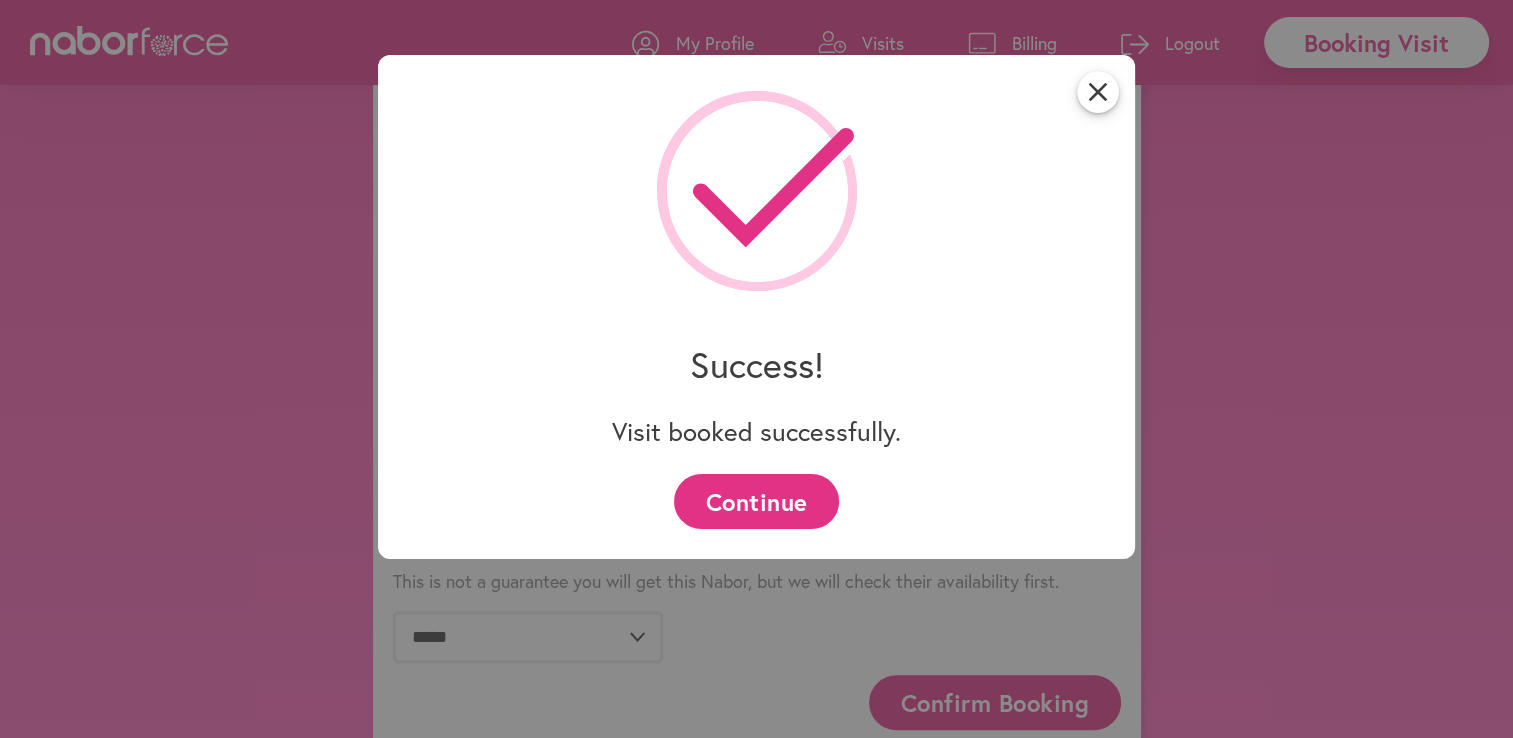 scroll, scrollTop: 1254, scrollLeft: 0, axis: vertical 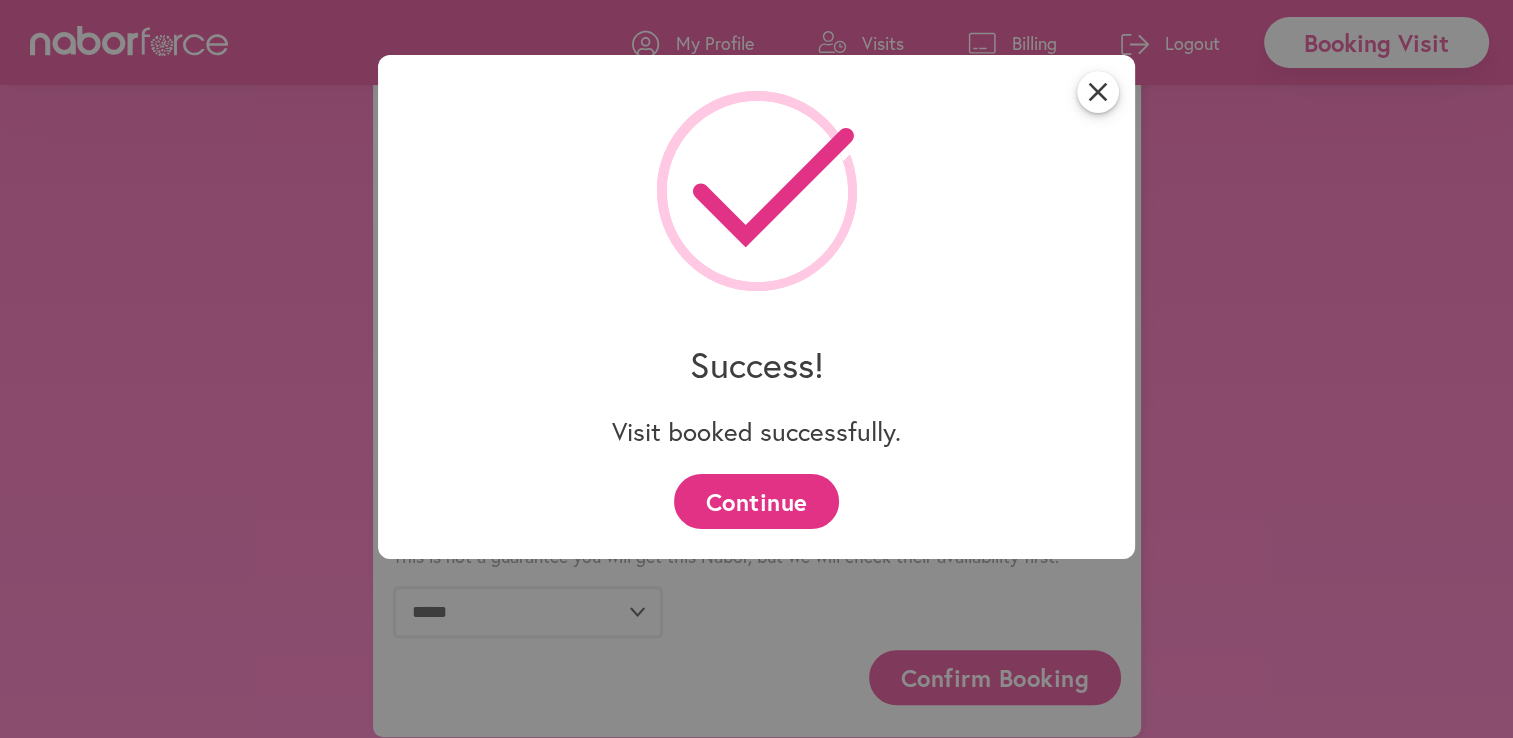 click on "Continue" at bounding box center [756, 501] 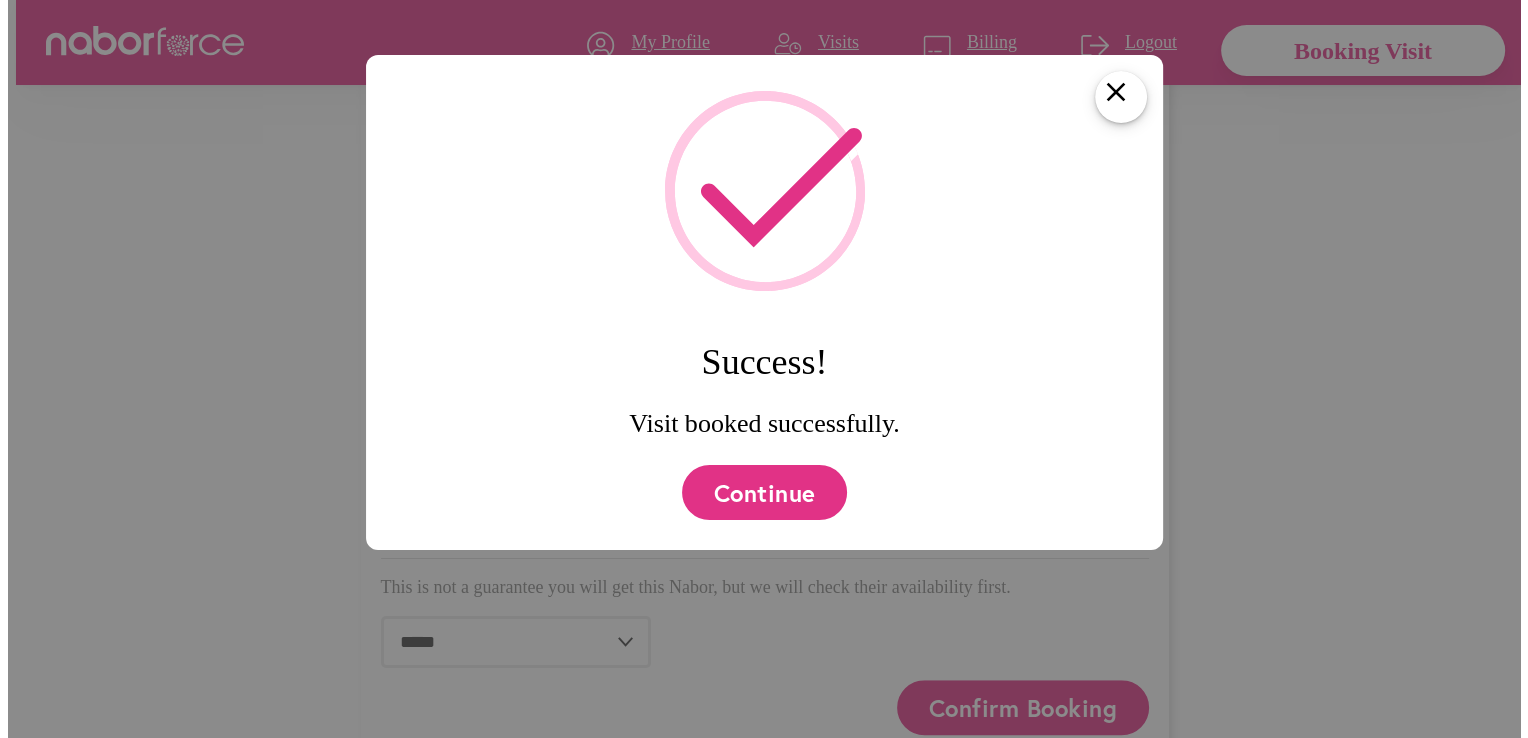 scroll, scrollTop: 0, scrollLeft: 0, axis: both 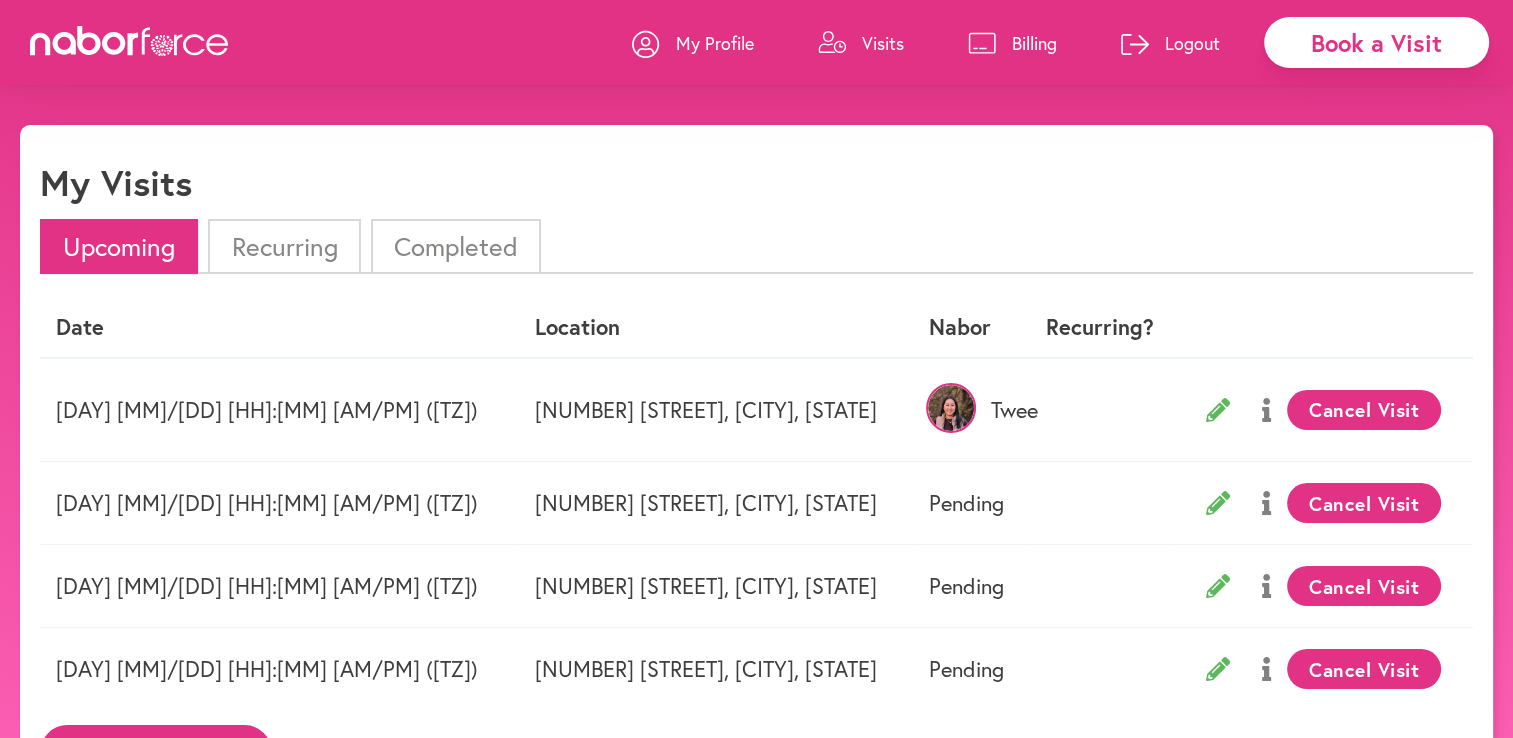 click 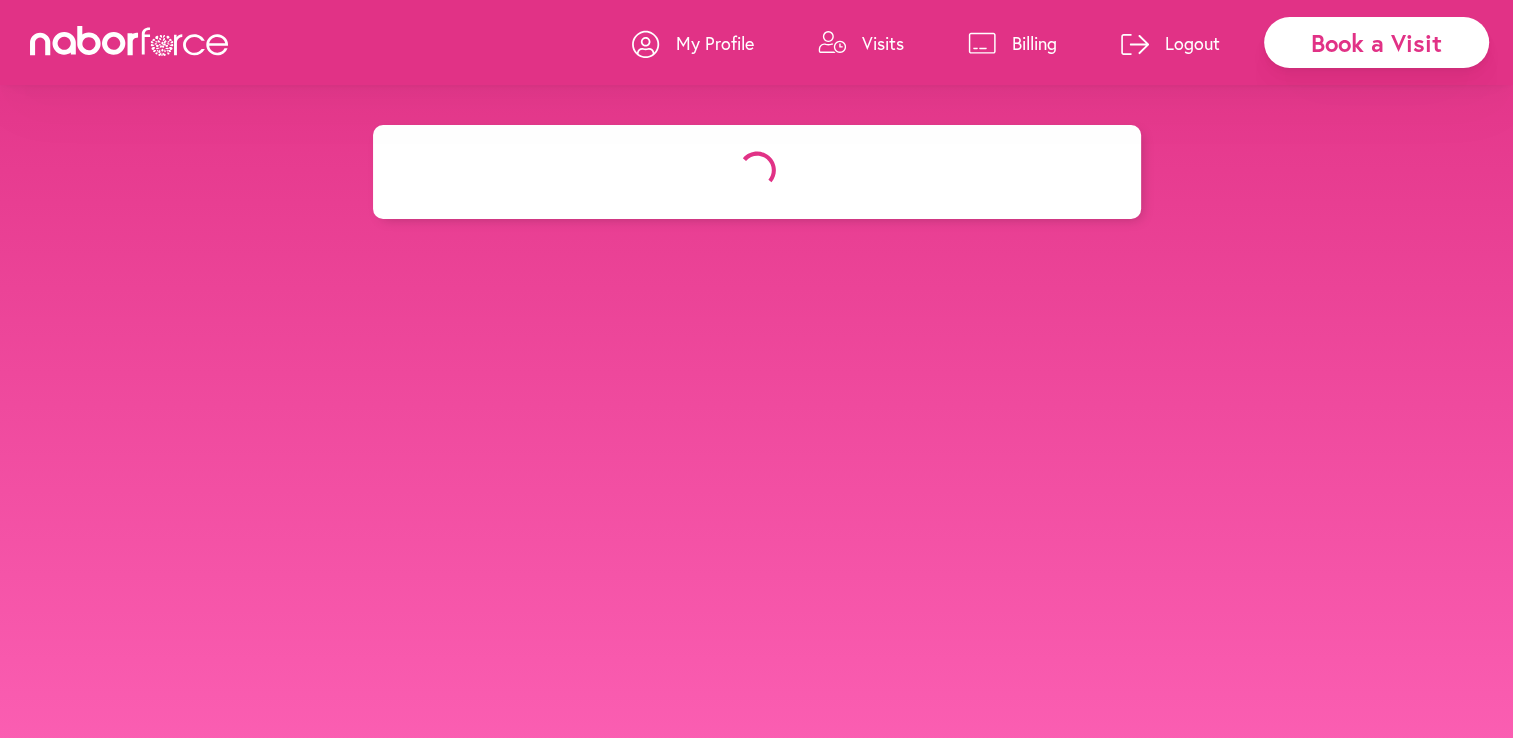 select on "********" 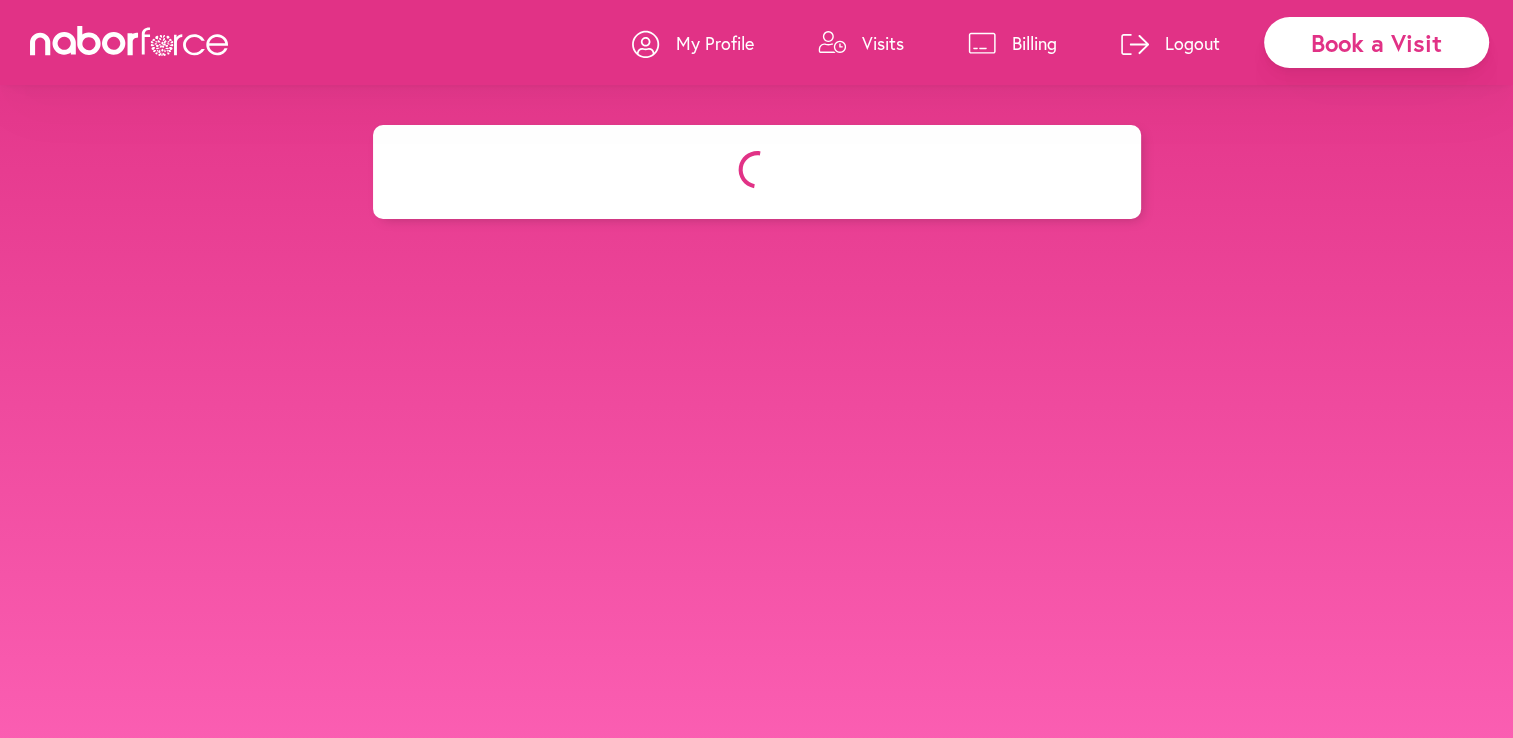 select on "***" 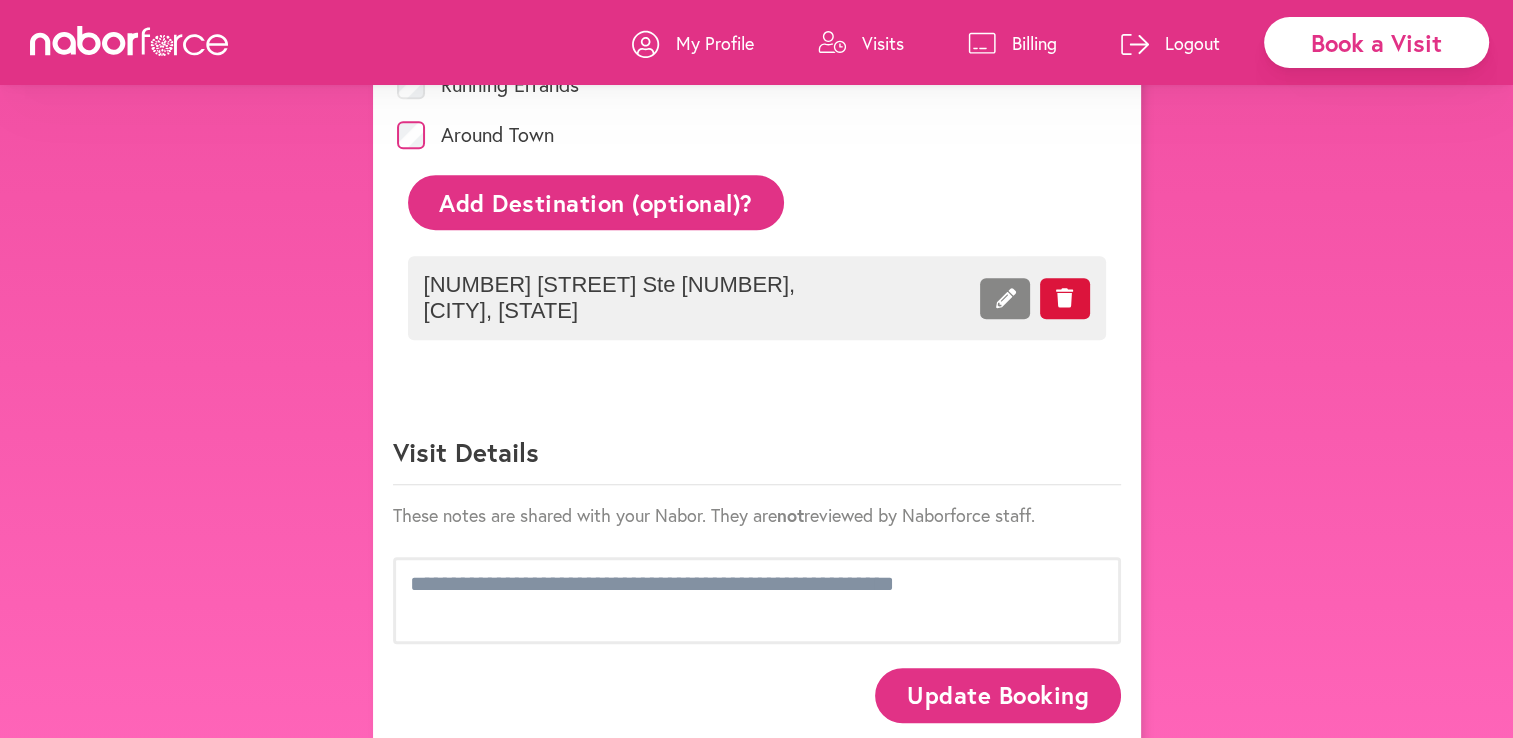scroll, scrollTop: 979, scrollLeft: 0, axis: vertical 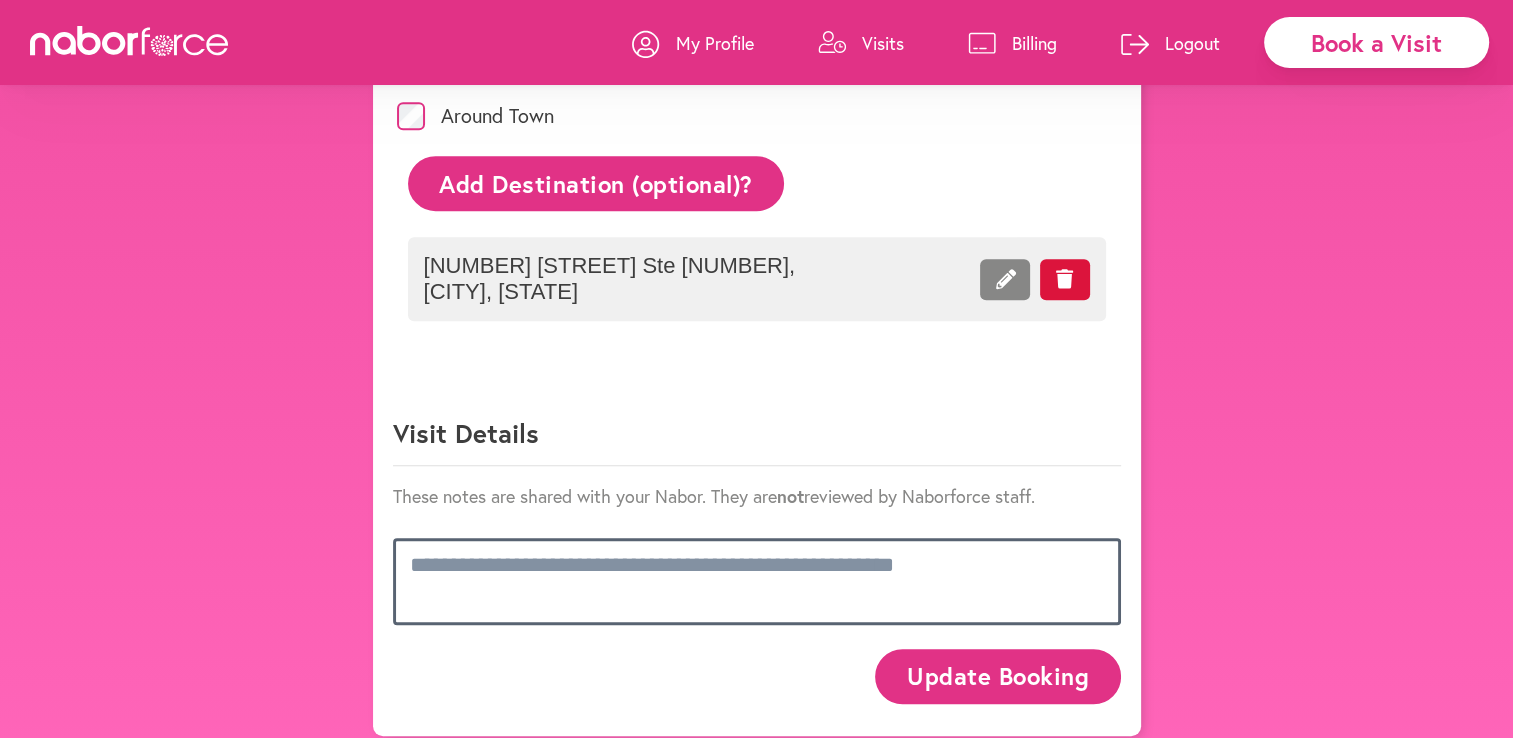 click at bounding box center [757, 581] 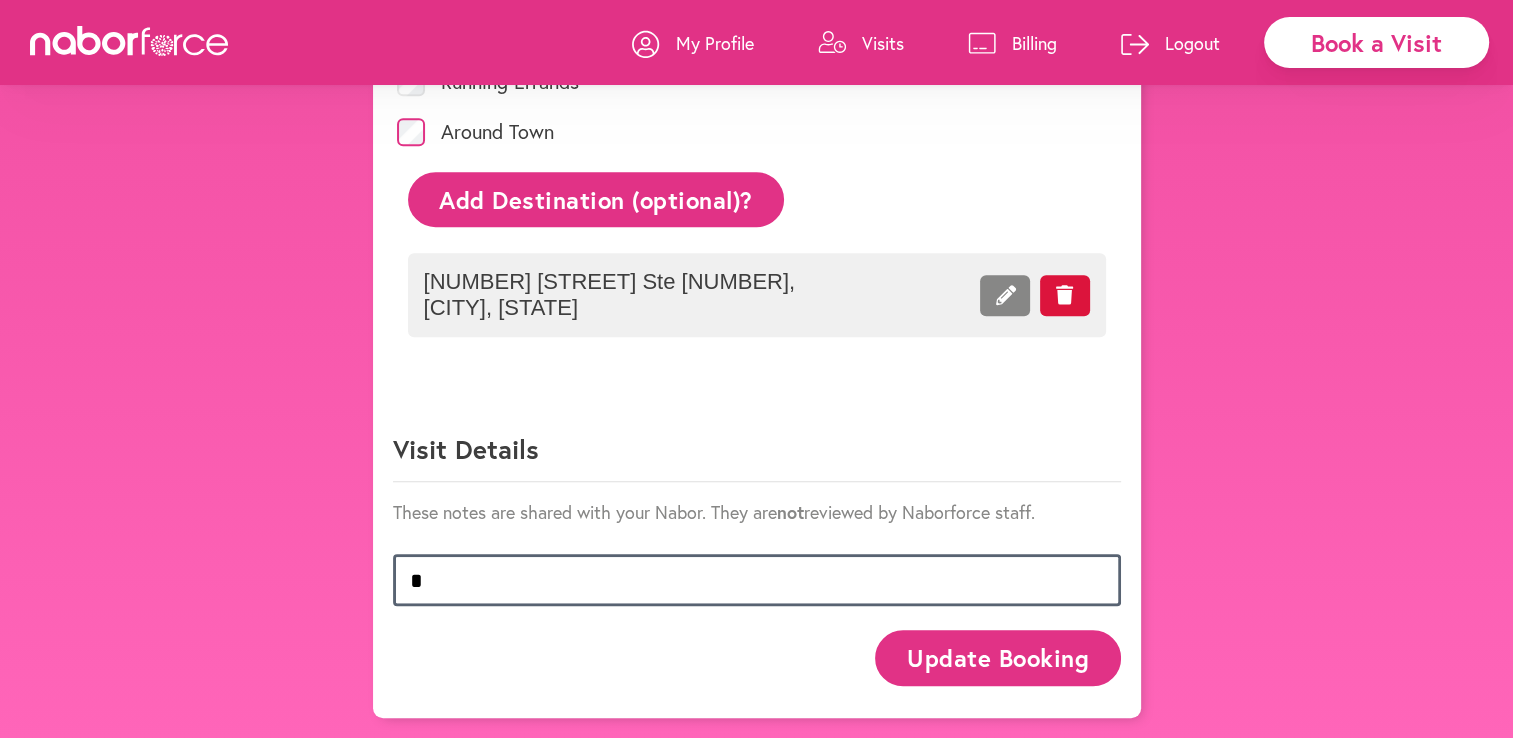 scroll, scrollTop: 946, scrollLeft: 0, axis: vertical 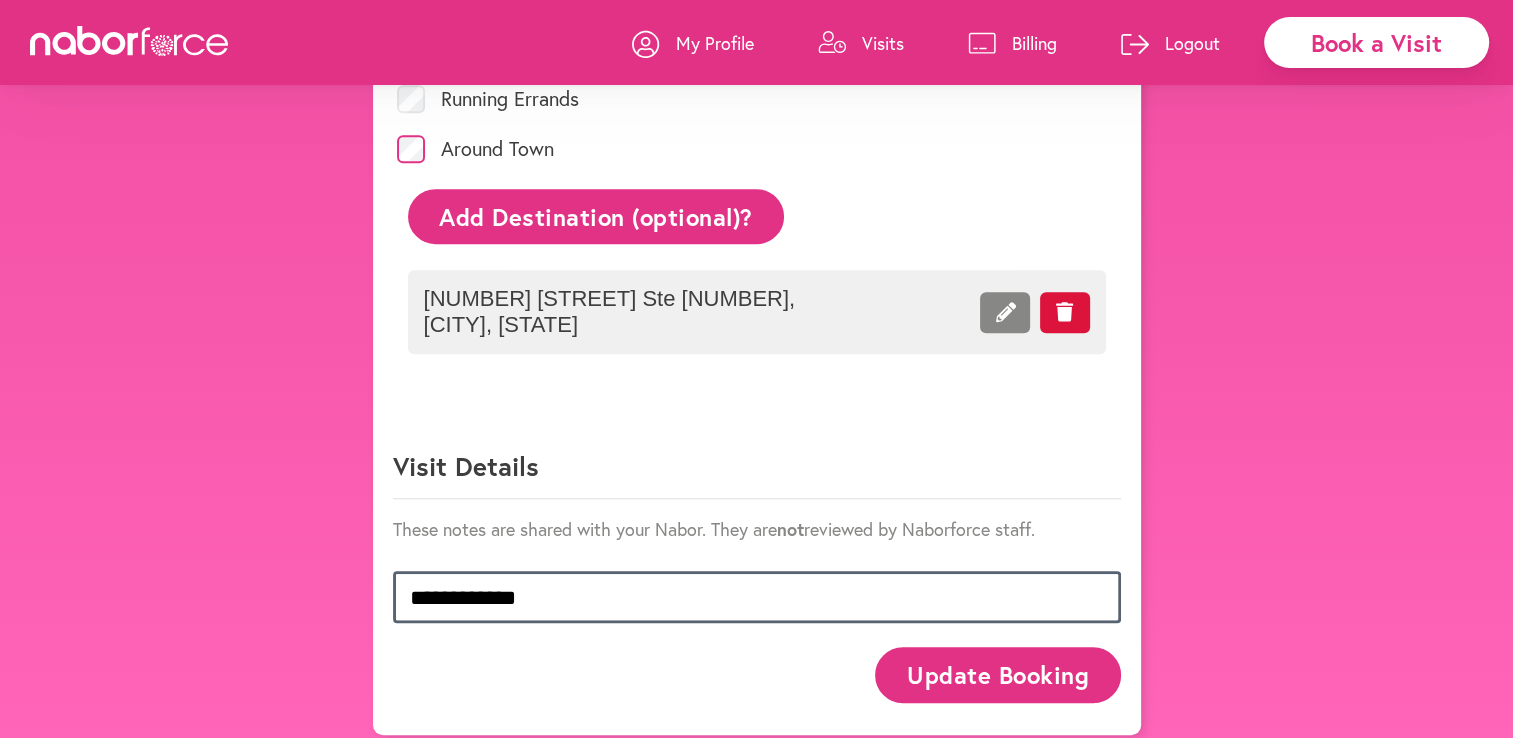 type on "**********" 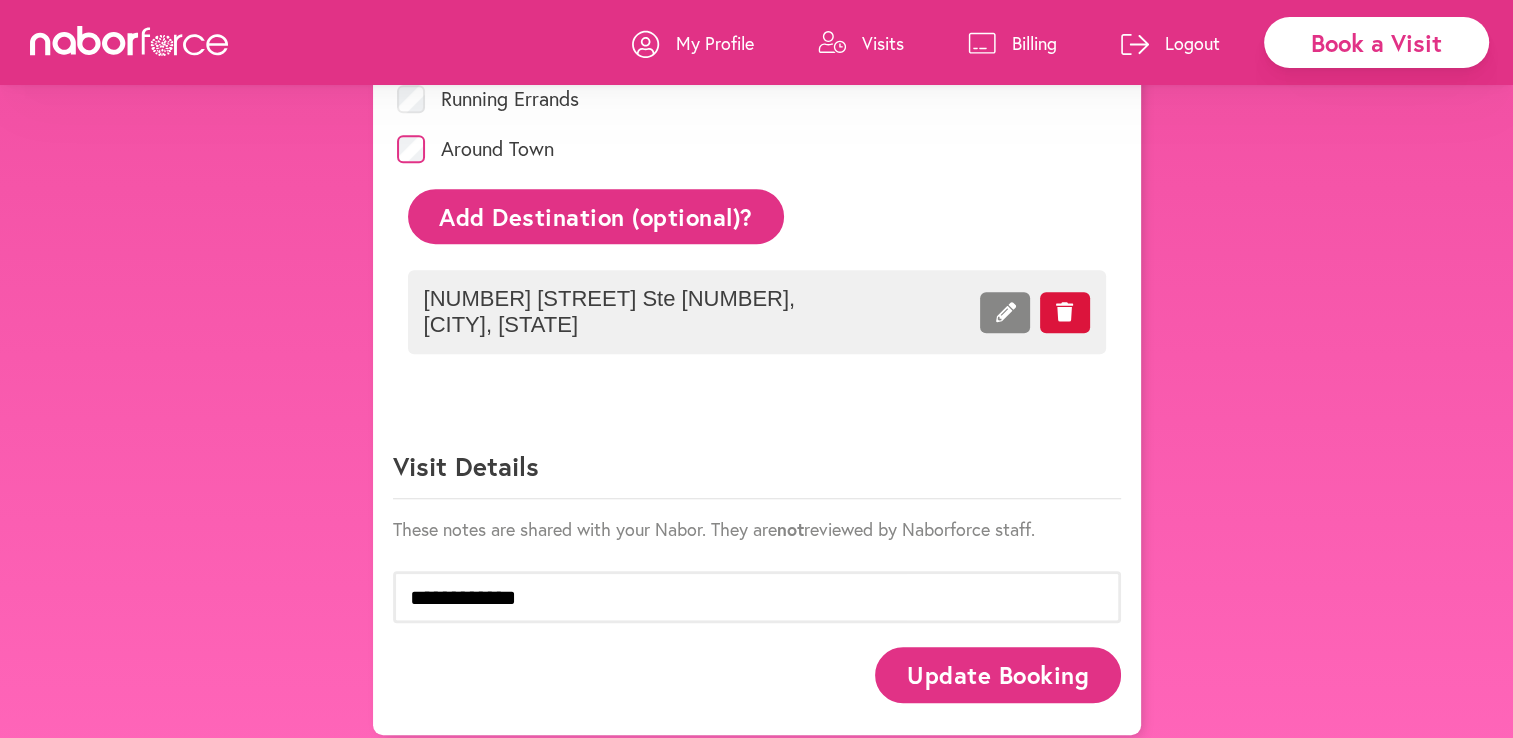 click on "Update Booking" at bounding box center (997, 674) 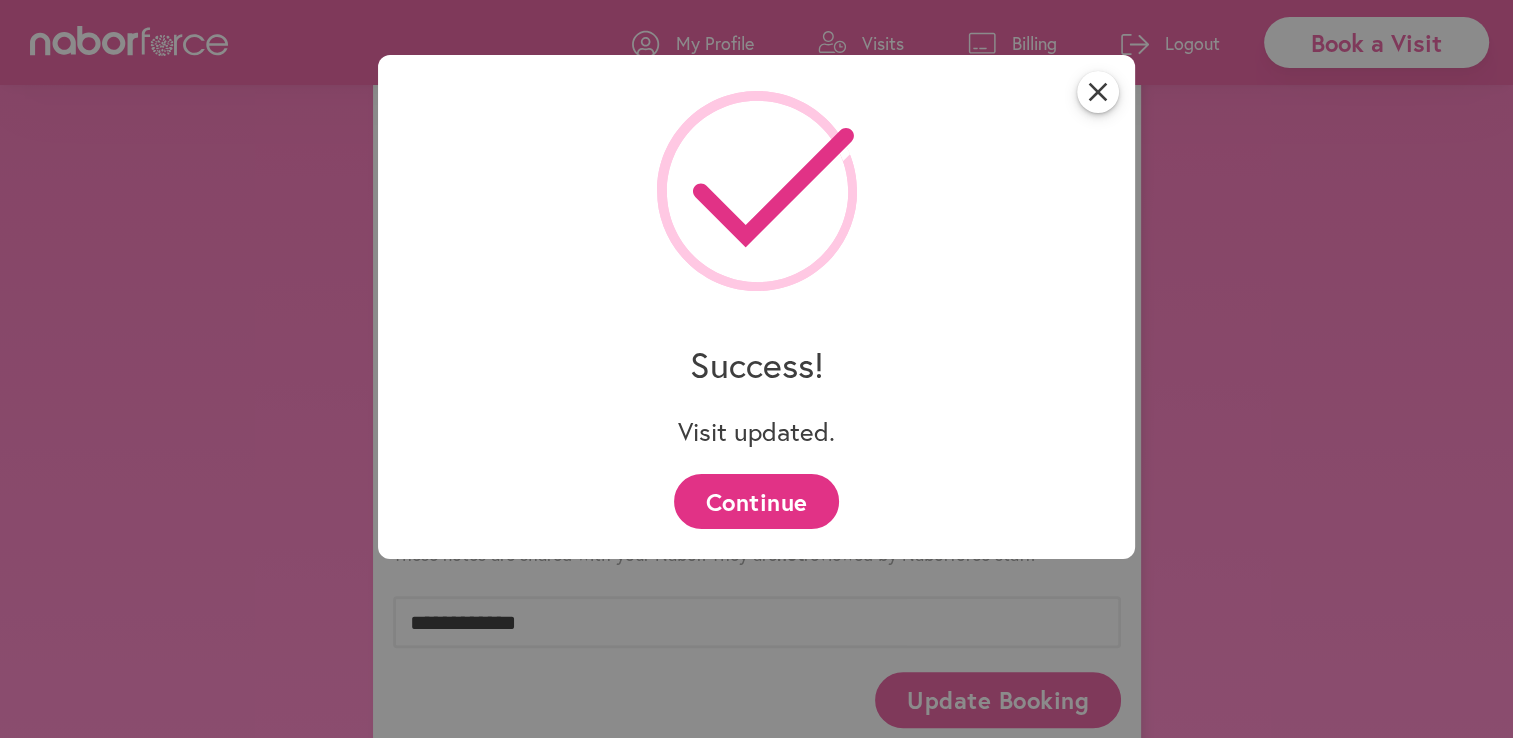 scroll, scrollTop: 946, scrollLeft: 0, axis: vertical 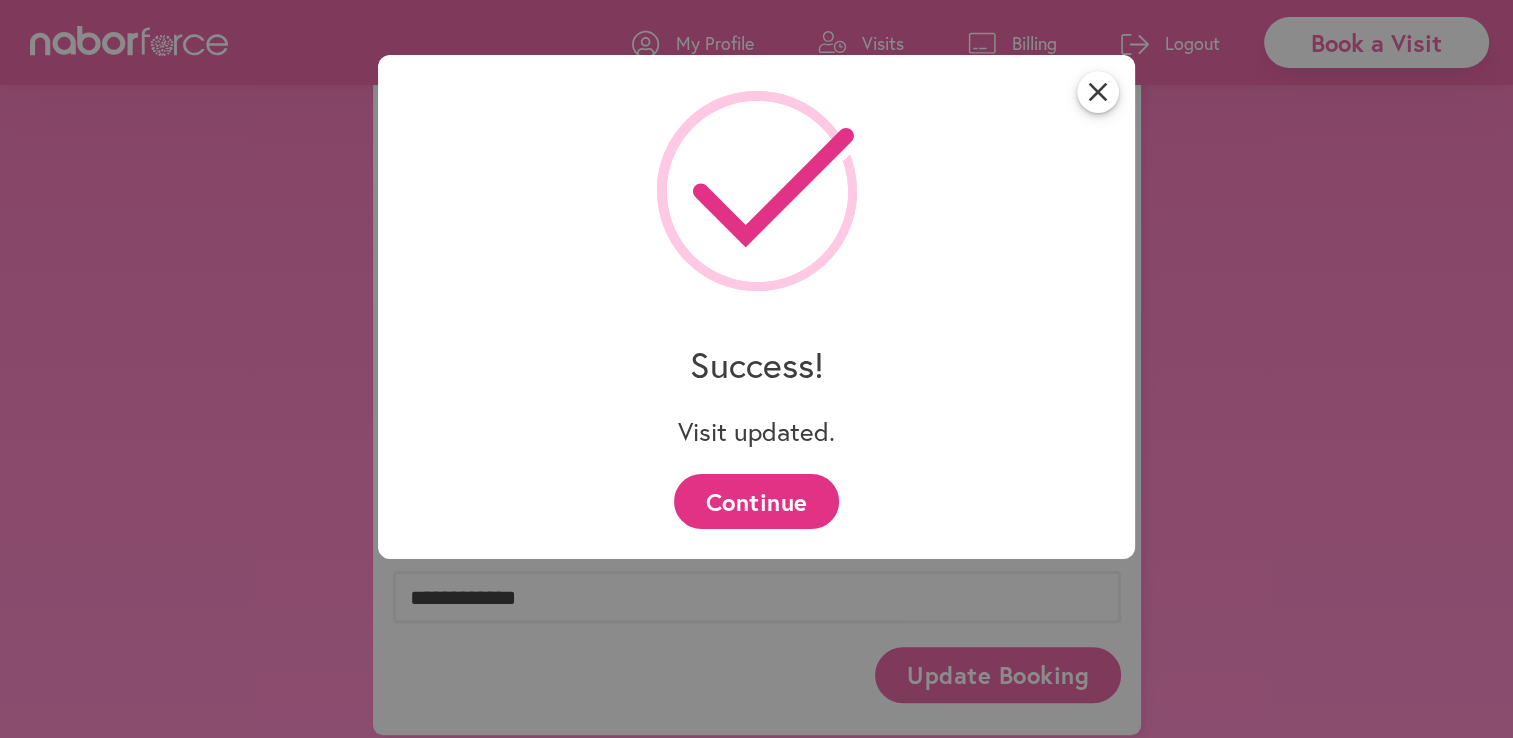 click on "Continue" at bounding box center (756, 501) 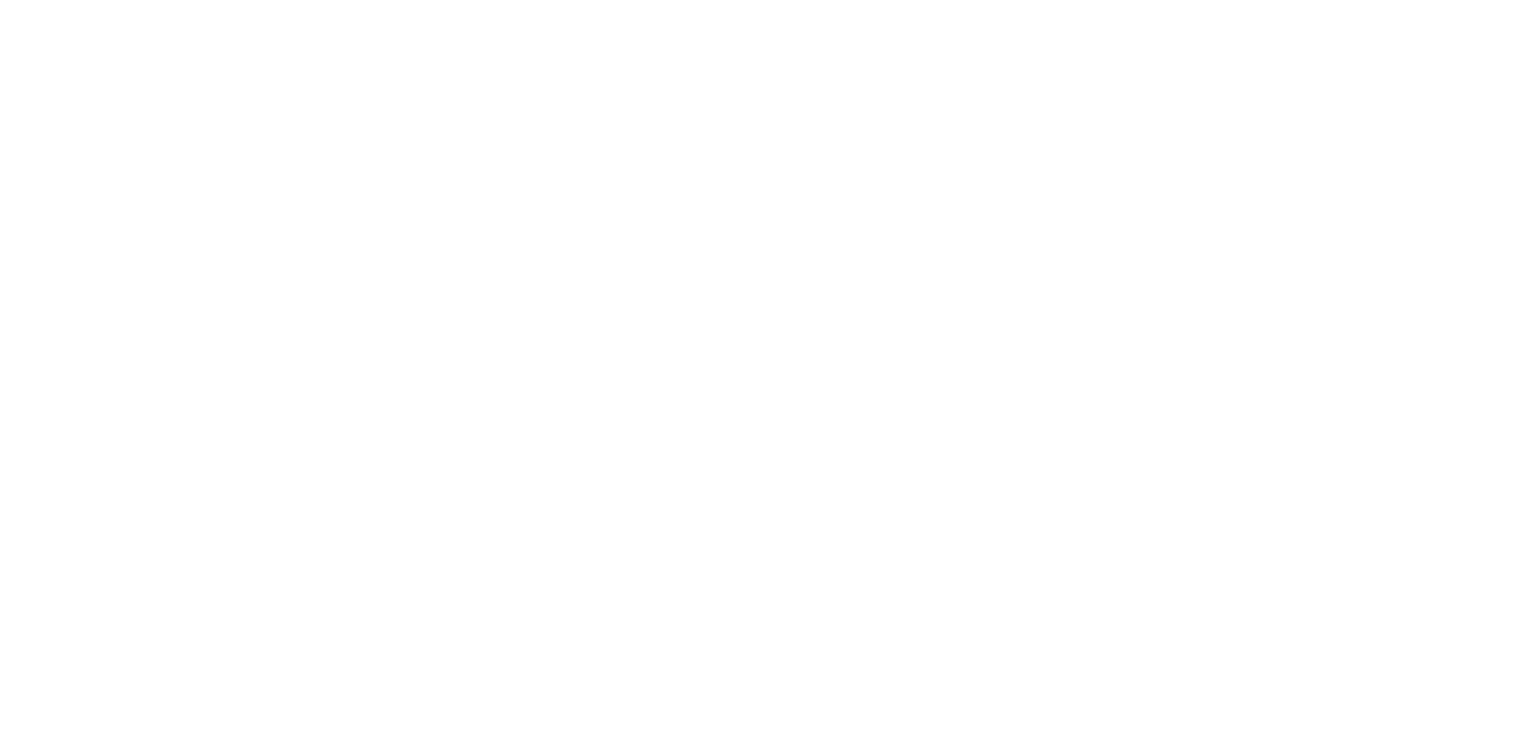 scroll, scrollTop: 0, scrollLeft: 0, axis: both 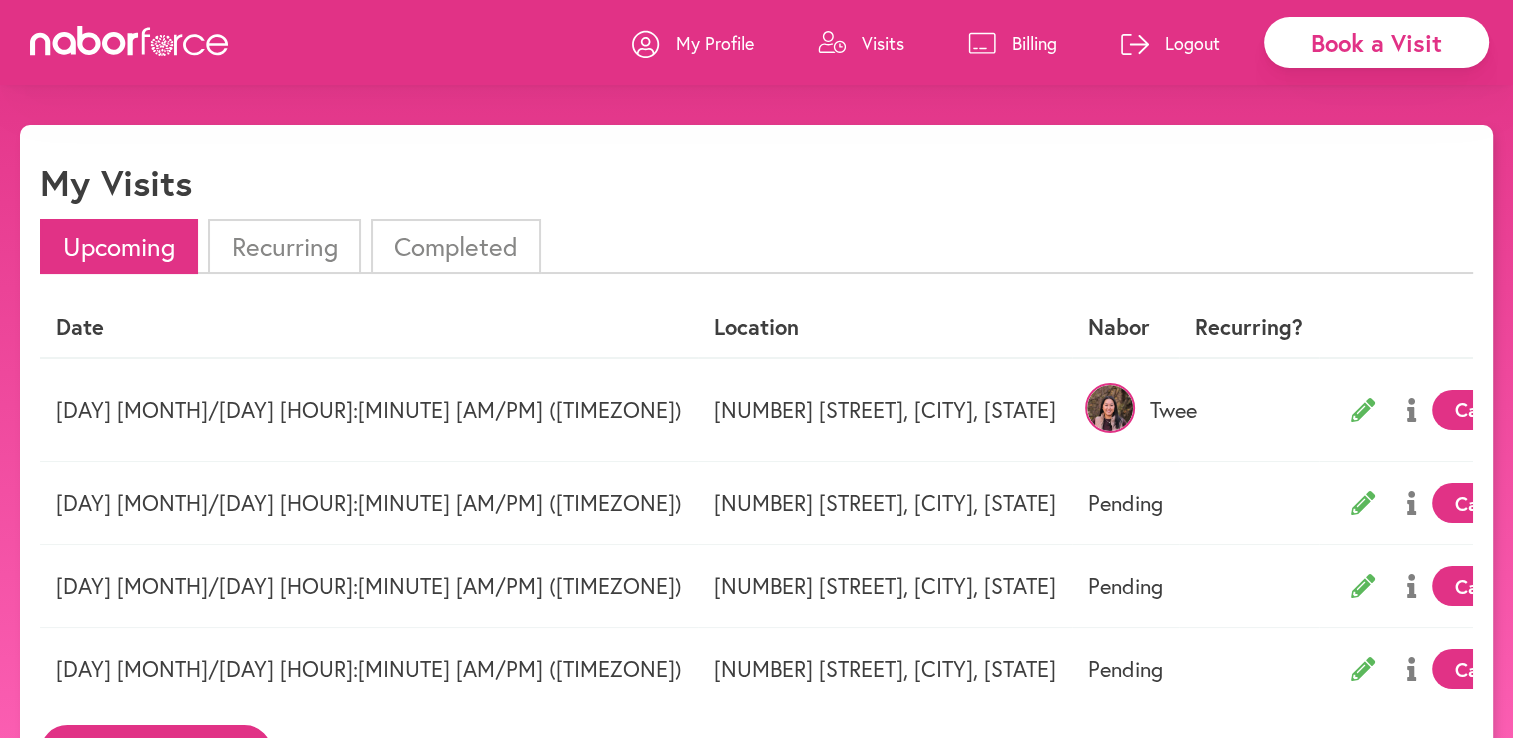 click on "Completed" at bounding box center (456, 246) 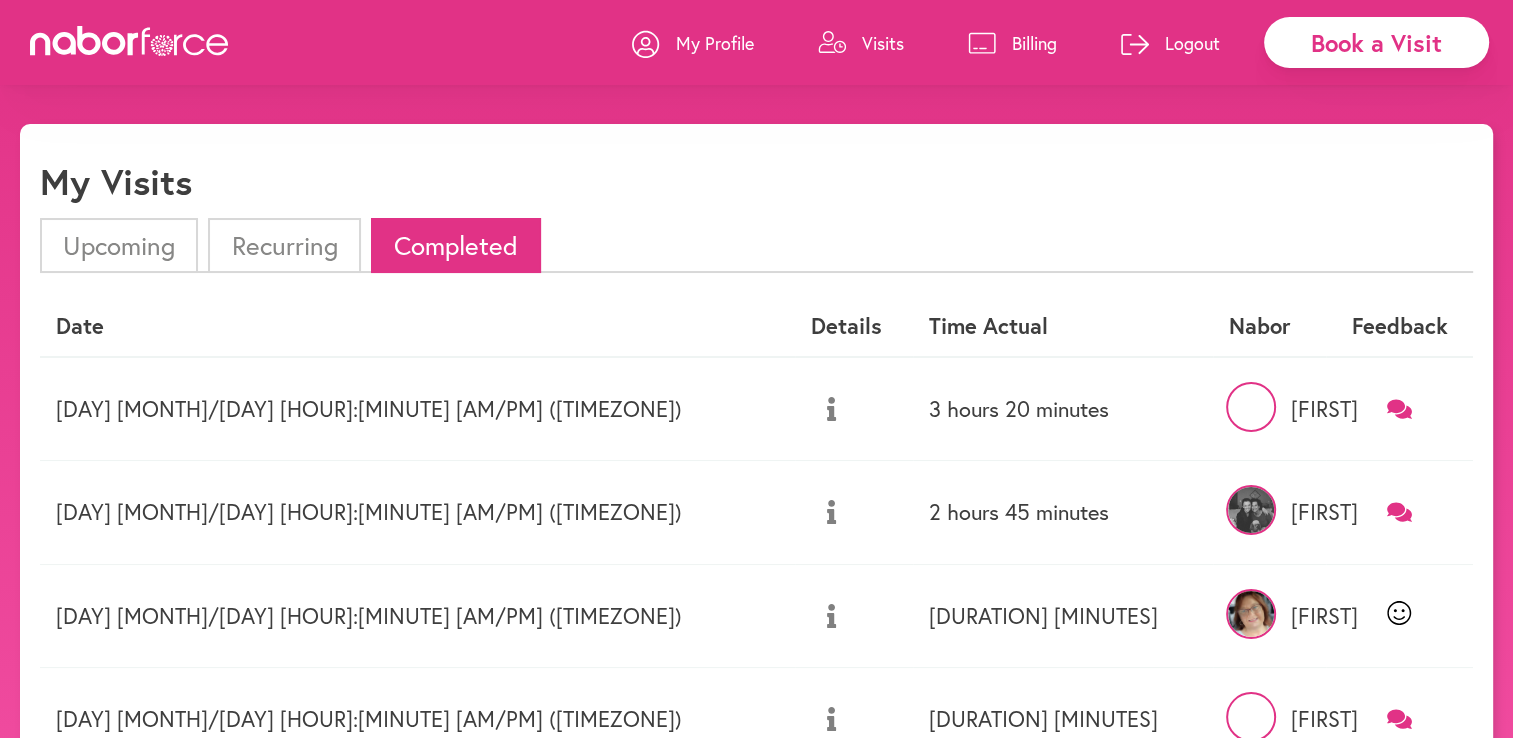 scroll, scrollTop: 0, scrollLeft: 0, axis: both 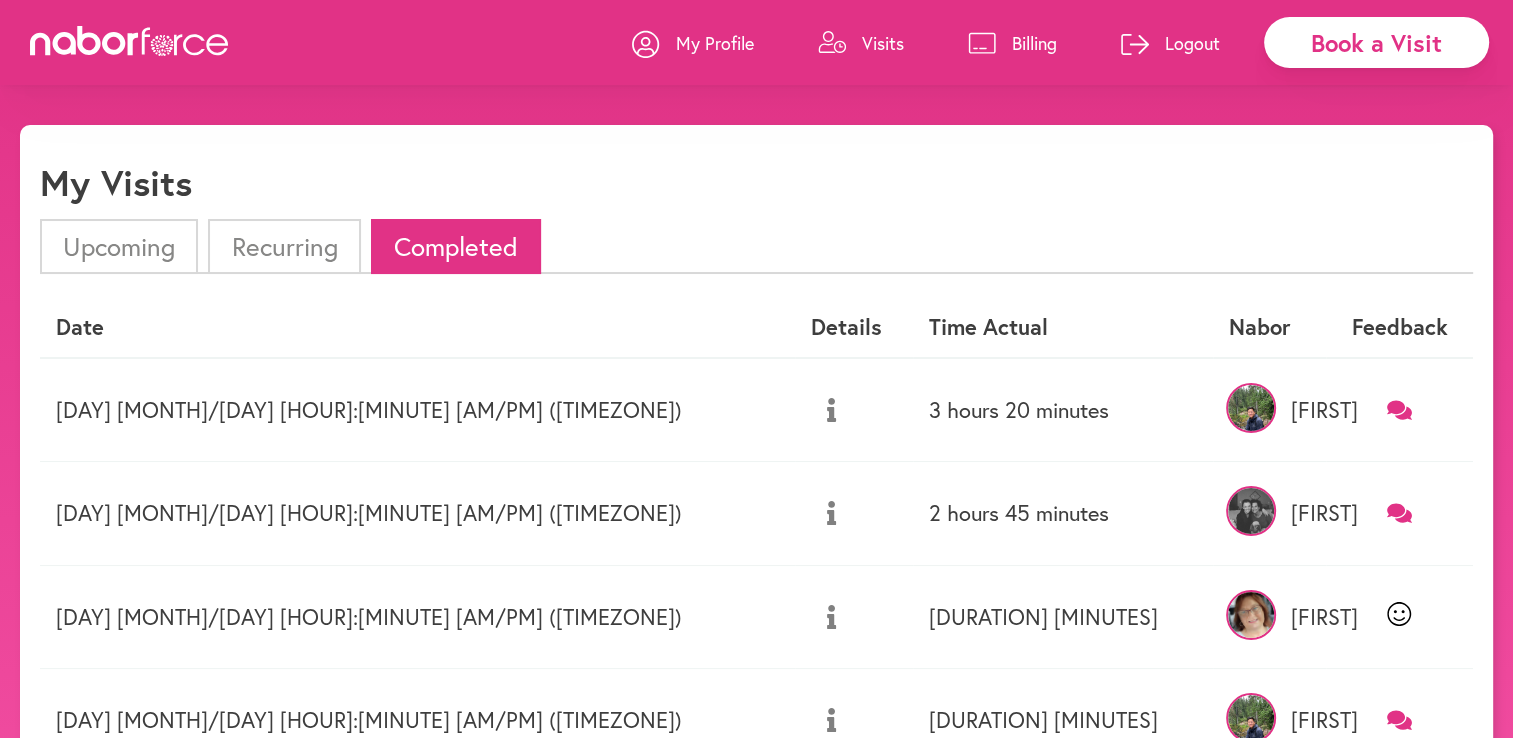 click on "Upcoming" at bounding box center (119, 246) 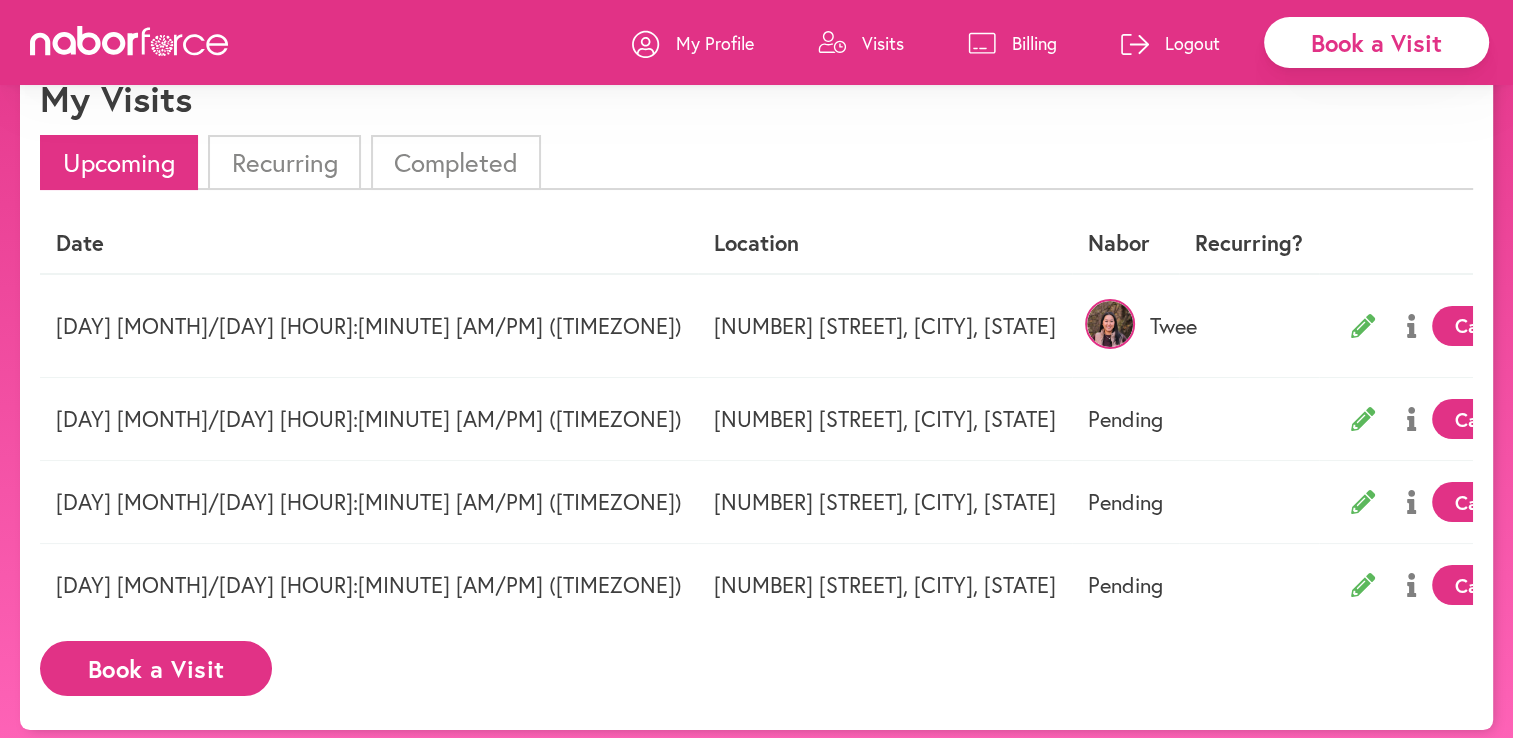 scroll, scrollTop: 120, scrollLeft: 0, axis: vertical 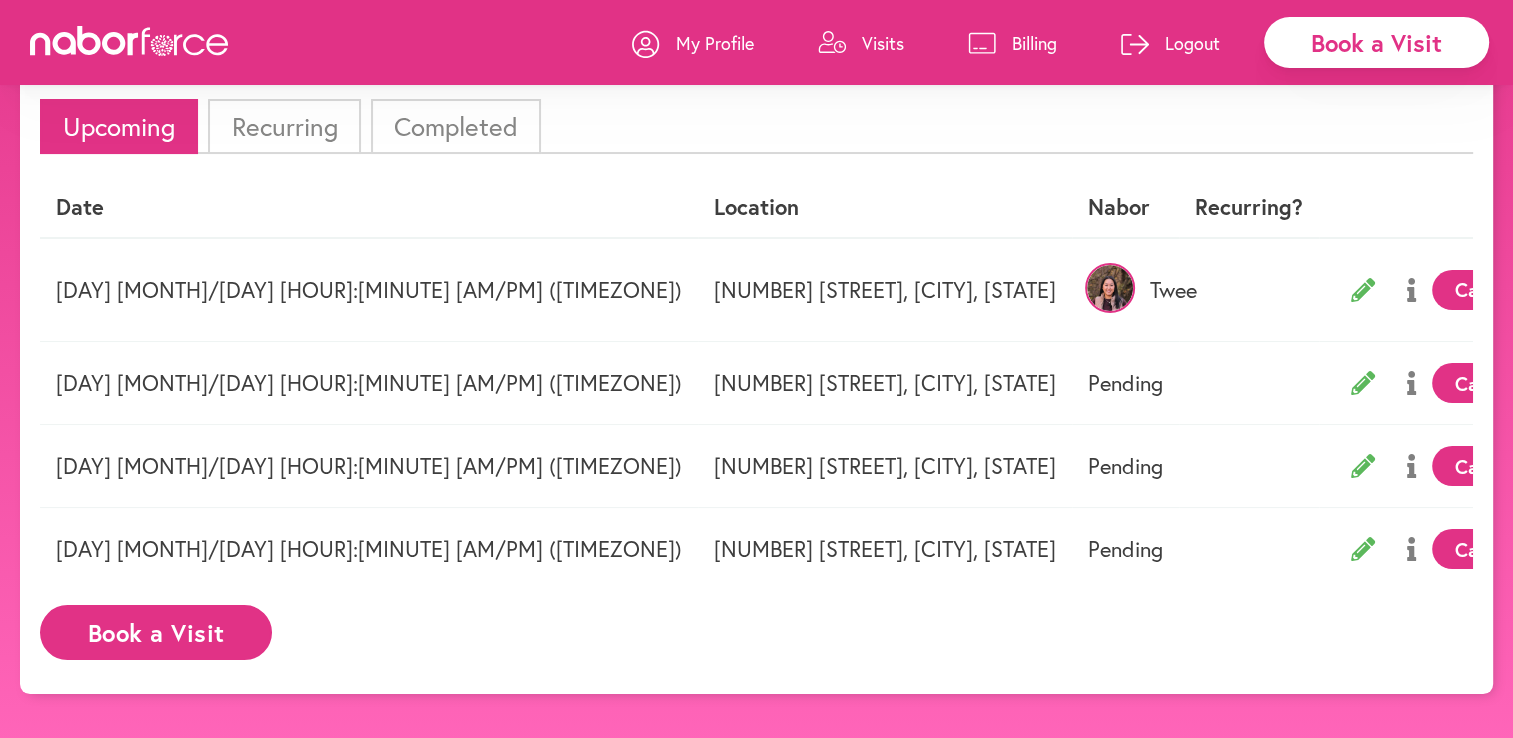 click 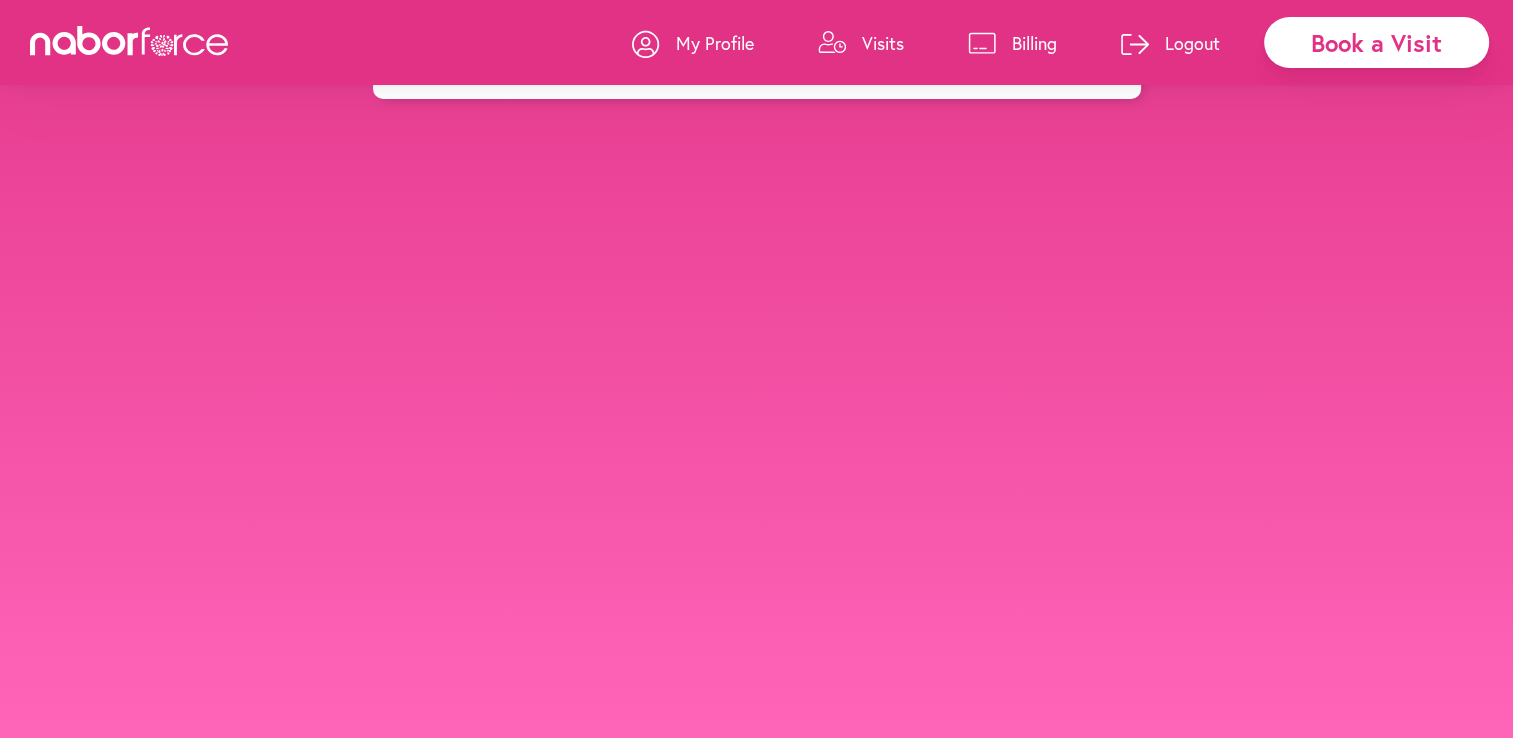 scroll, scrollTop: 0, scrollLeft: 0, axis: both 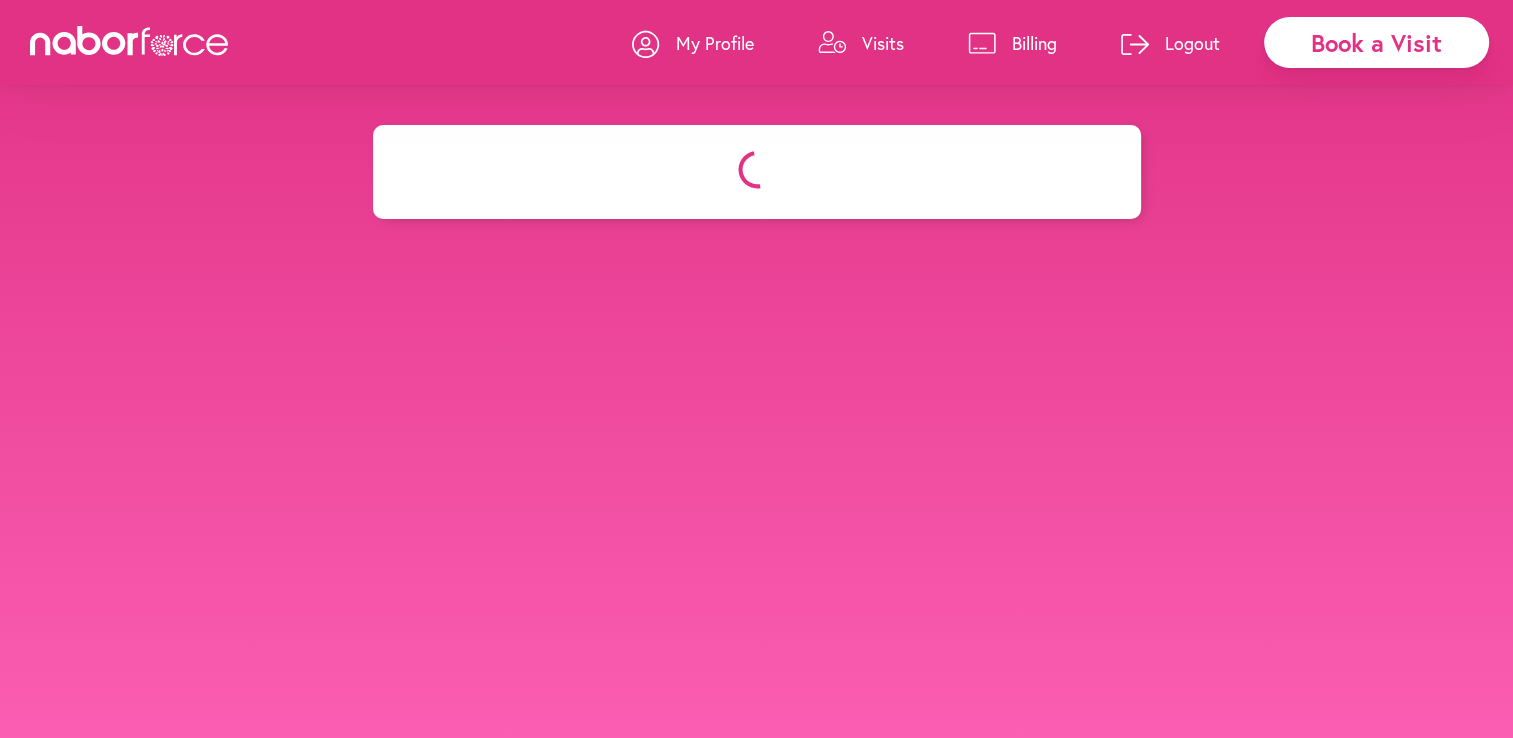 select on "********" 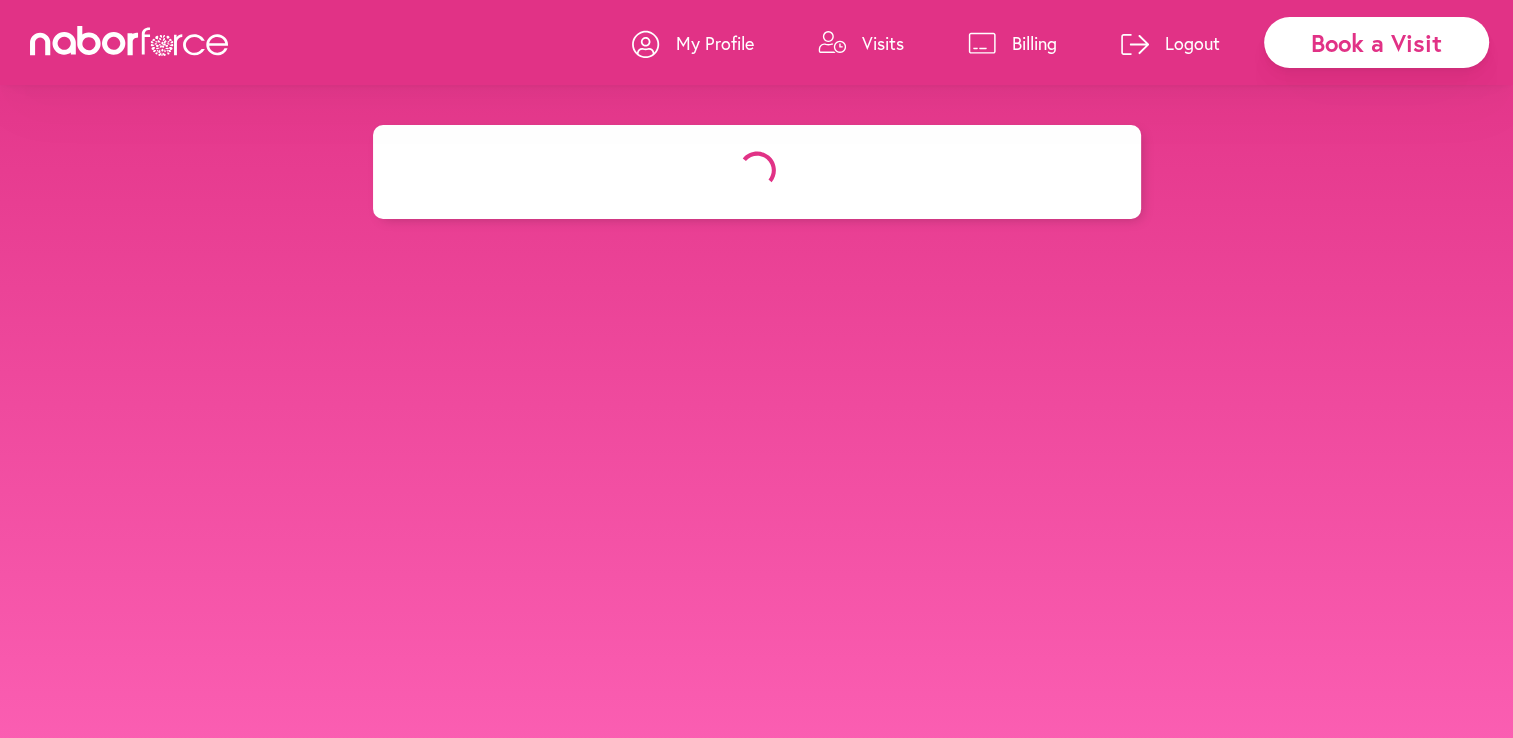 select on "***" 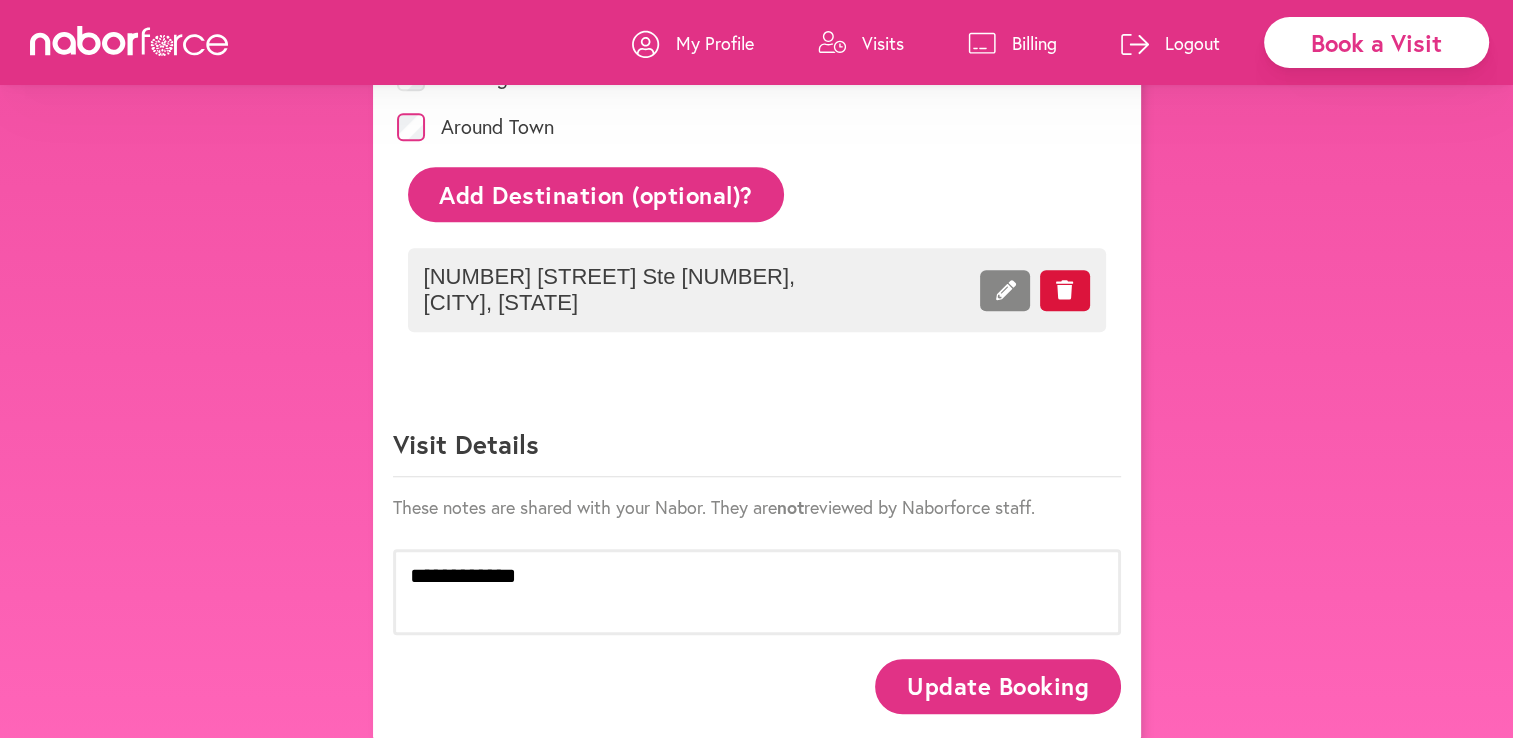 scroll, scrollTop: 979, scrollLeft: 0, axis: vertical 